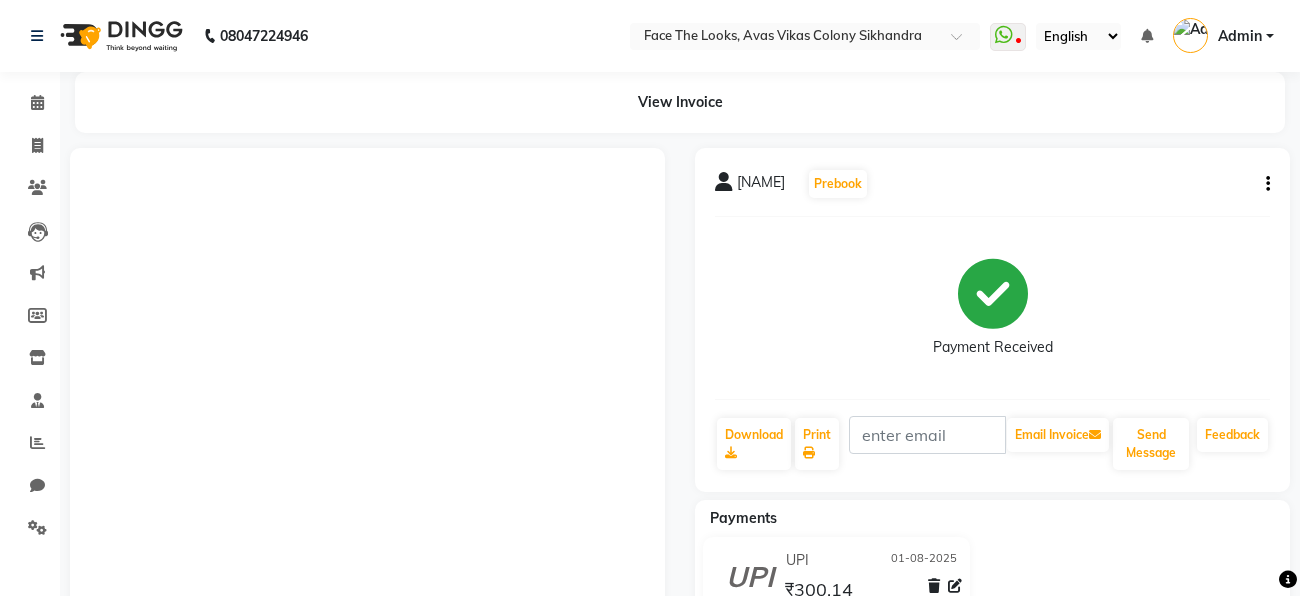 scroll, scrollTop: 0, scrollLeft: 0, axis: both 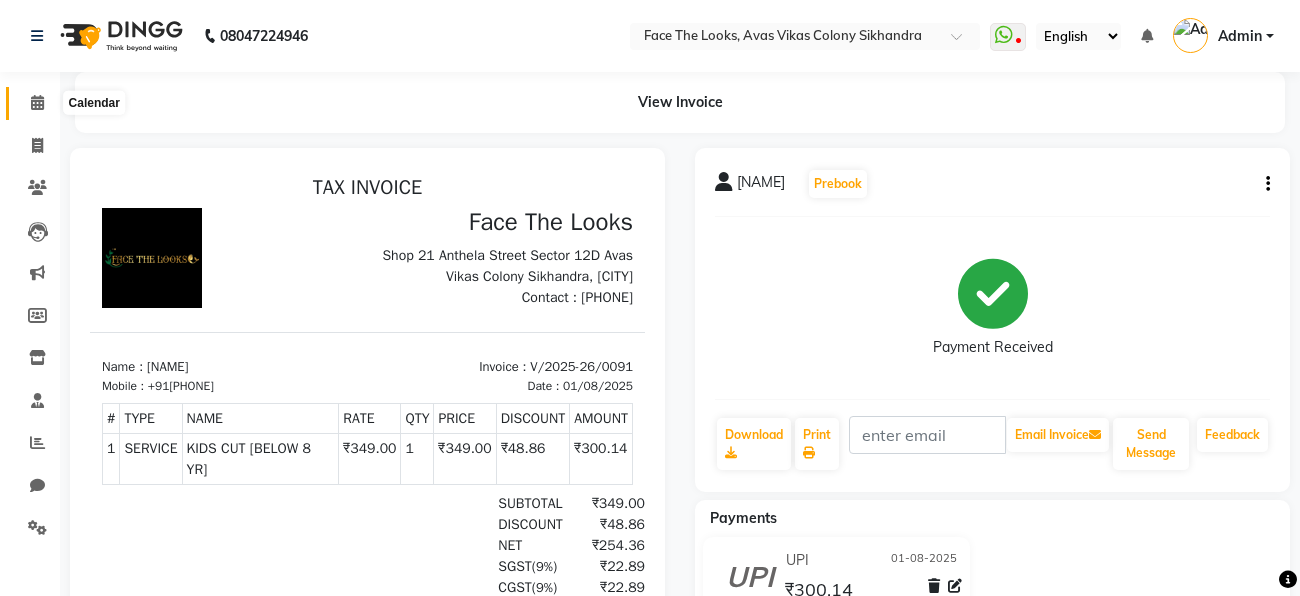 click 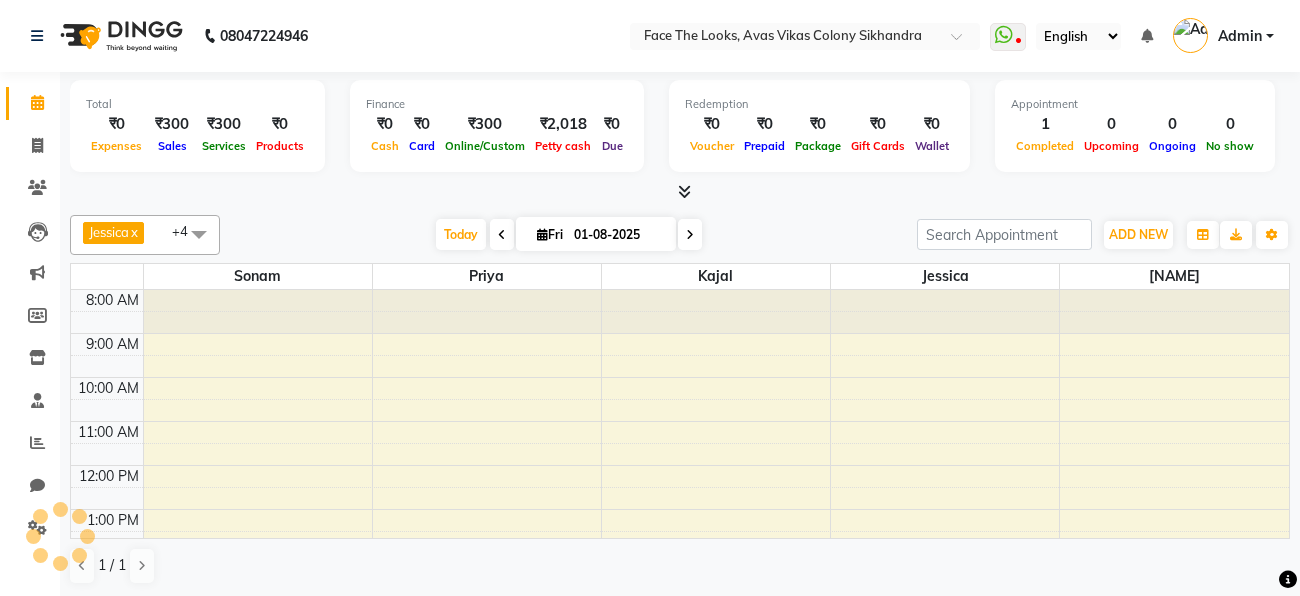 scroll, scrollTop: 0, scrollLeft: 0, axis: both 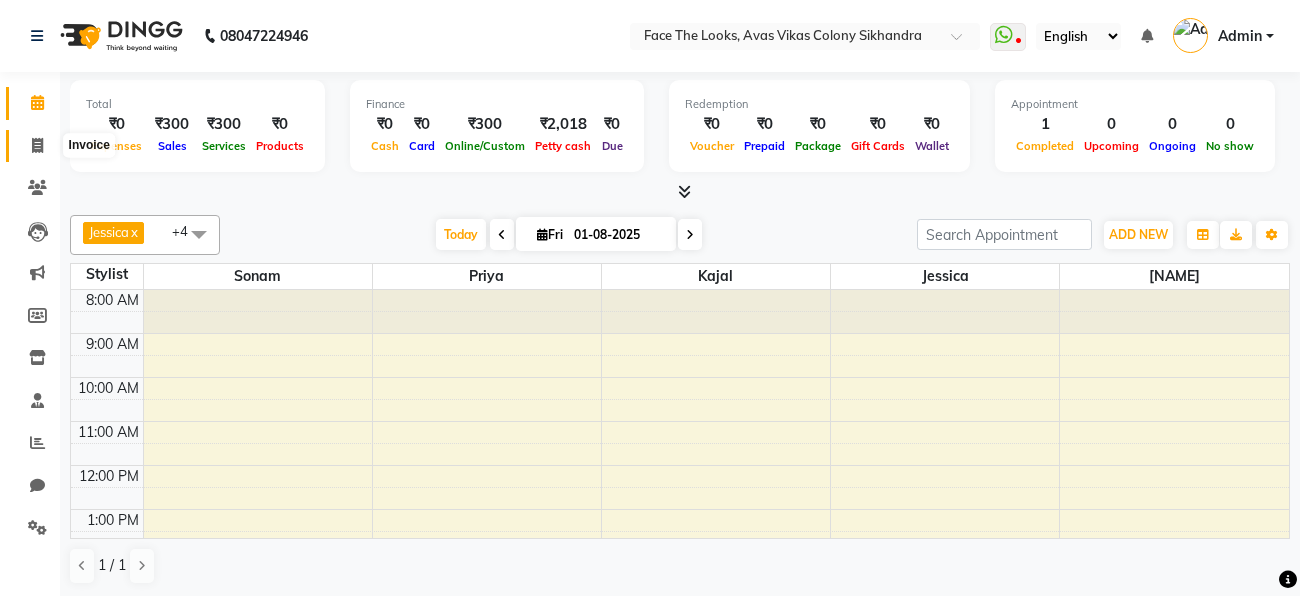 click 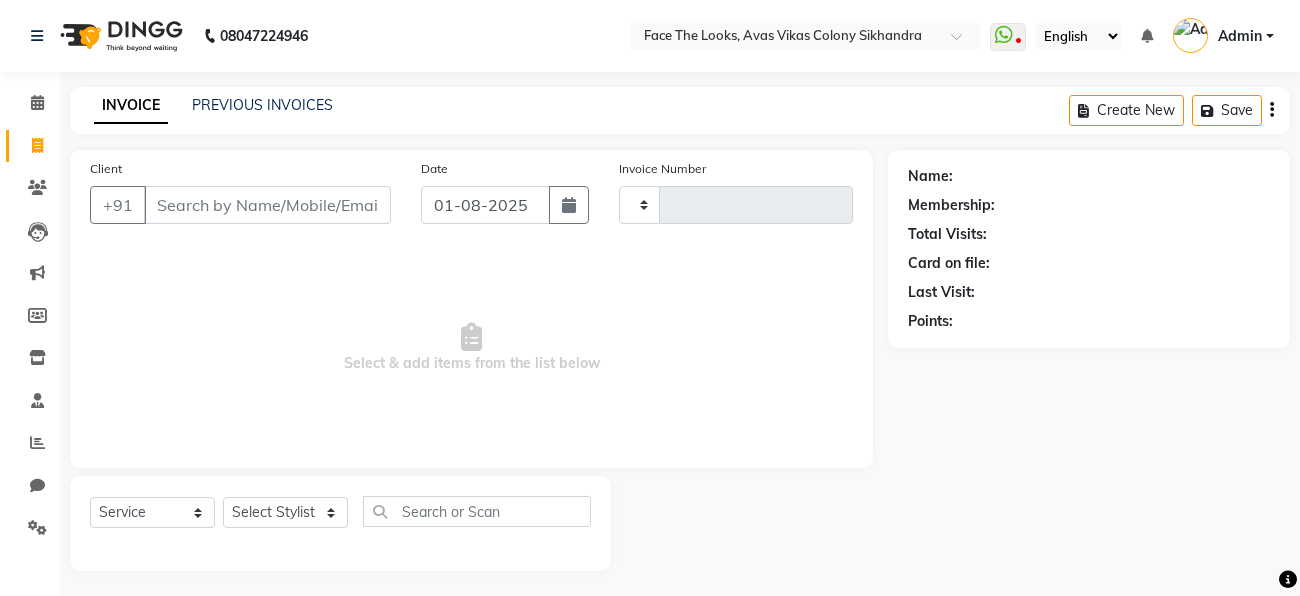 type on "0092" 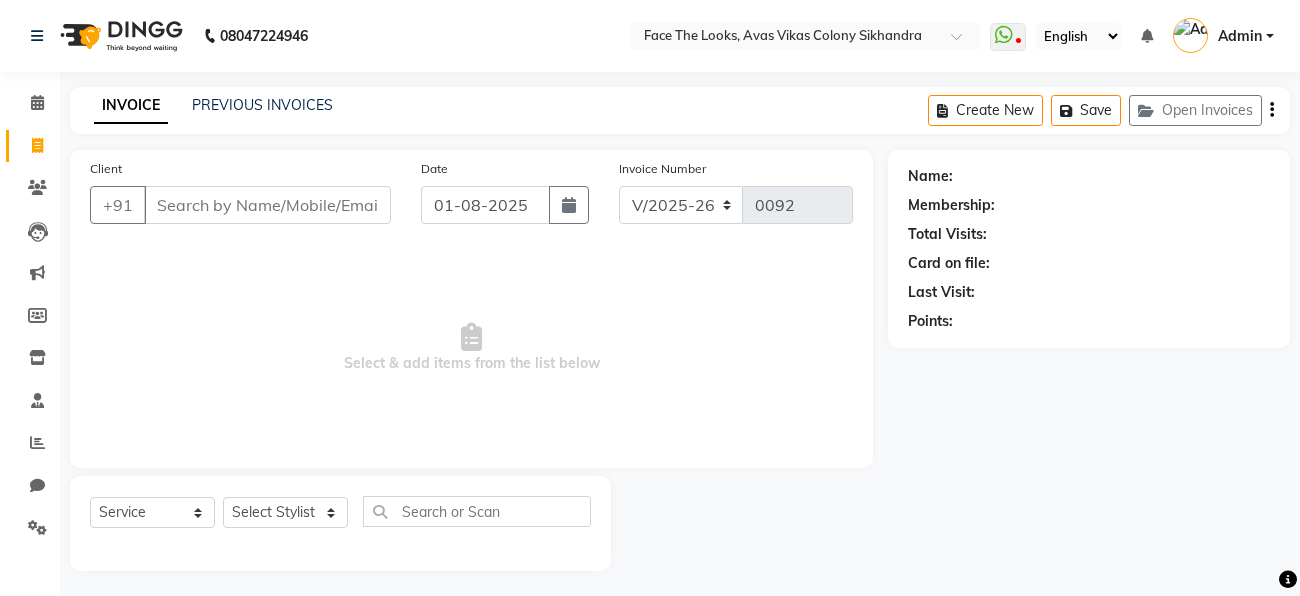 click on "Client" at bounding box center (267, 205) 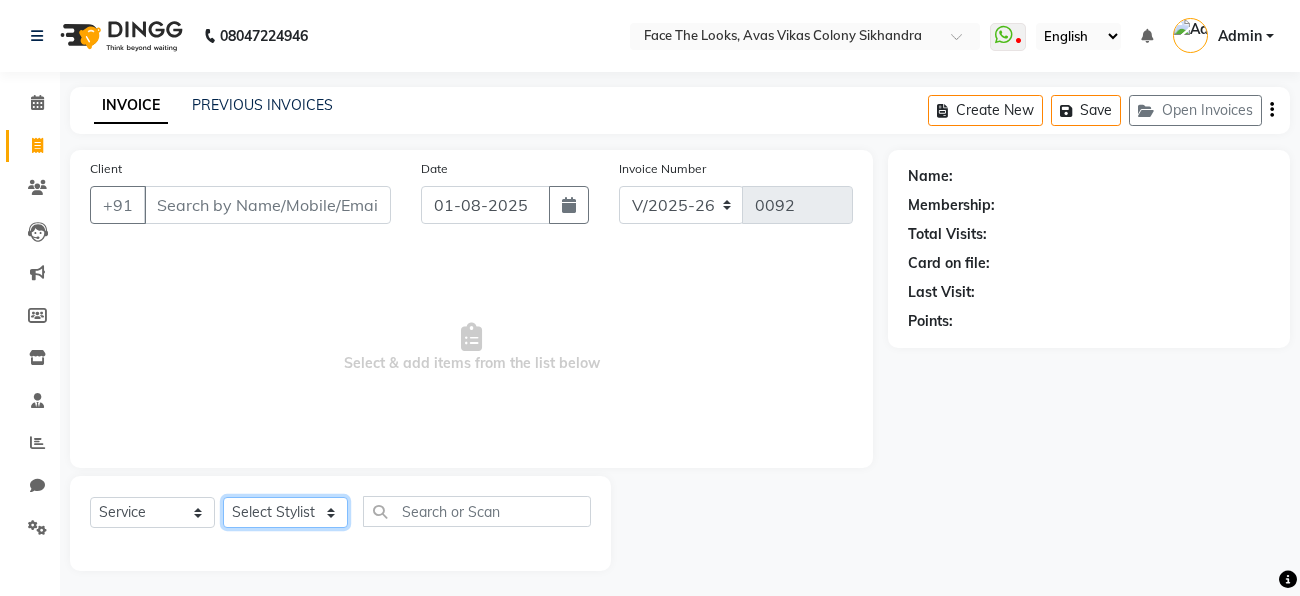 click on "Select Stylist [NAME] [NAME] [NAME] [NAME] [NAME] [NAME] [NAME]" 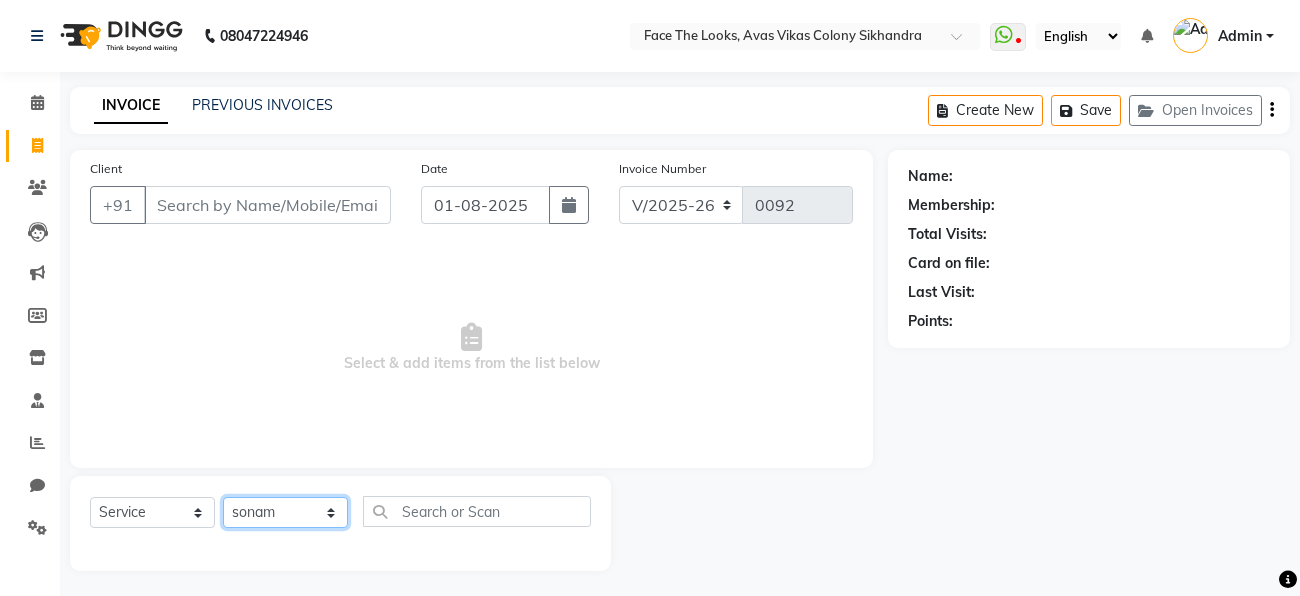 click on "Select Stylist [NAME] [NAME] [NAME] [NAME] [NAME] [NAME] [NAME]" 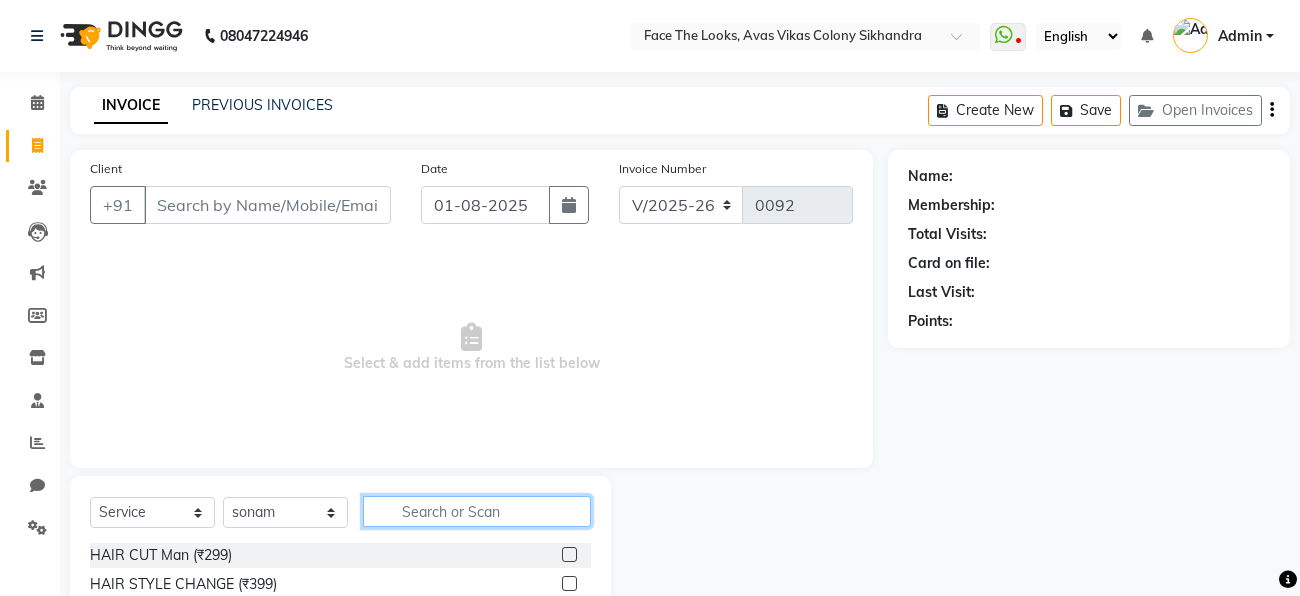 click 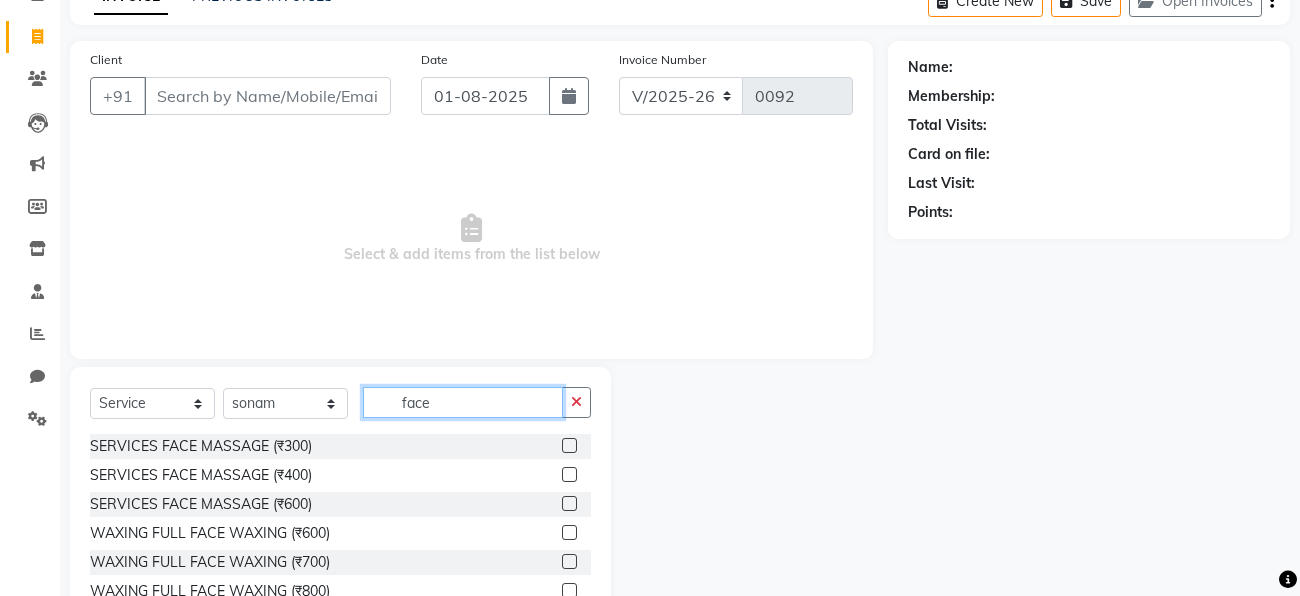 scroll, scrollTop: 116, scrollLeft: 0, axis: vertical 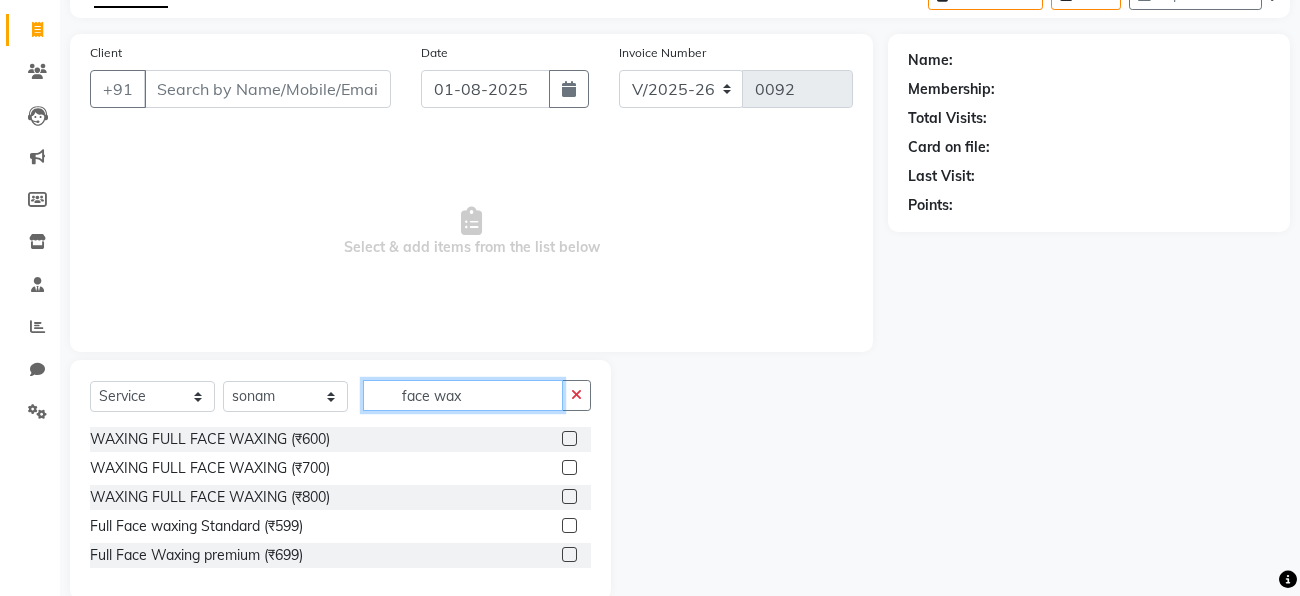 type on "face wax" 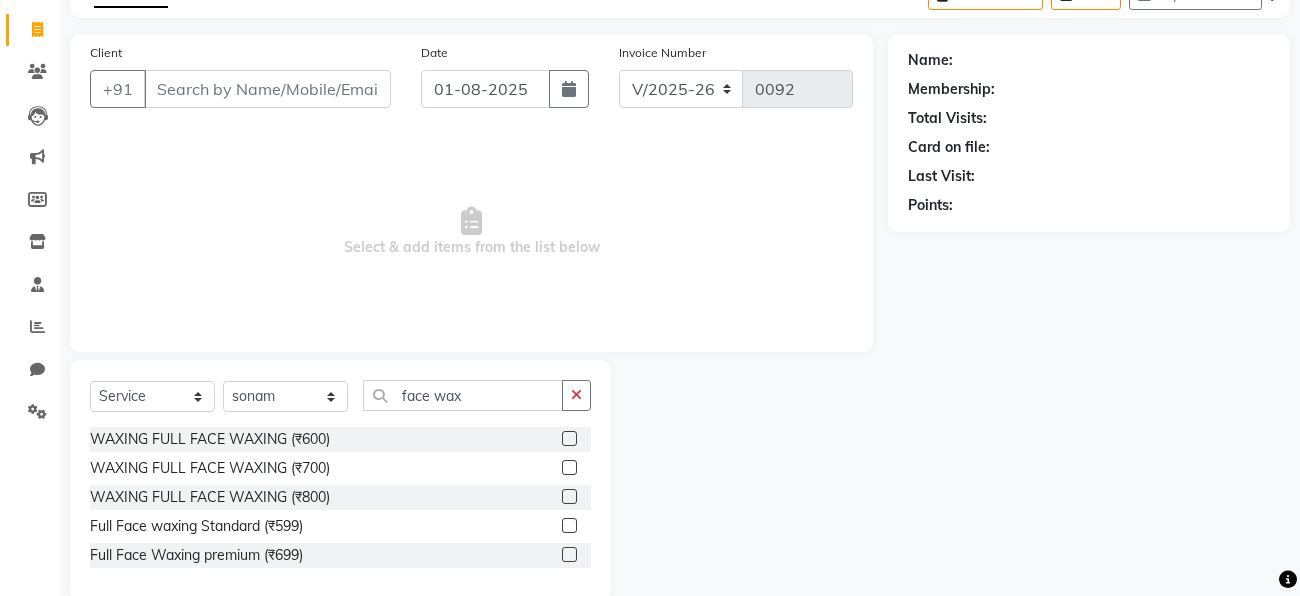 click 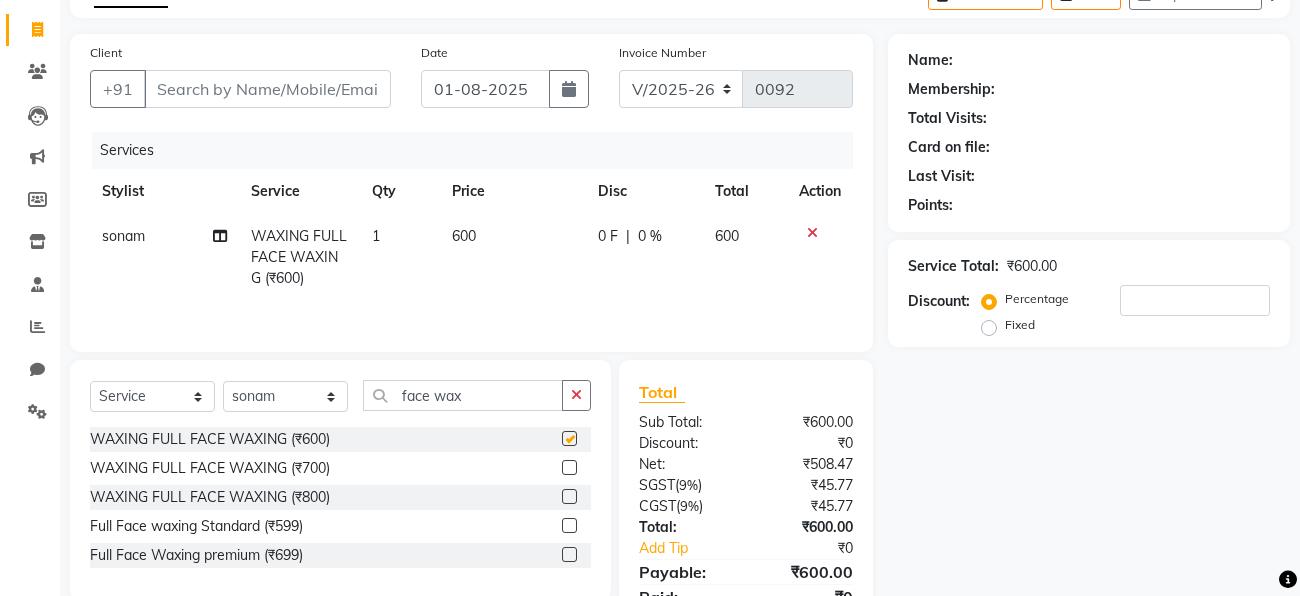 checkbox on "false" 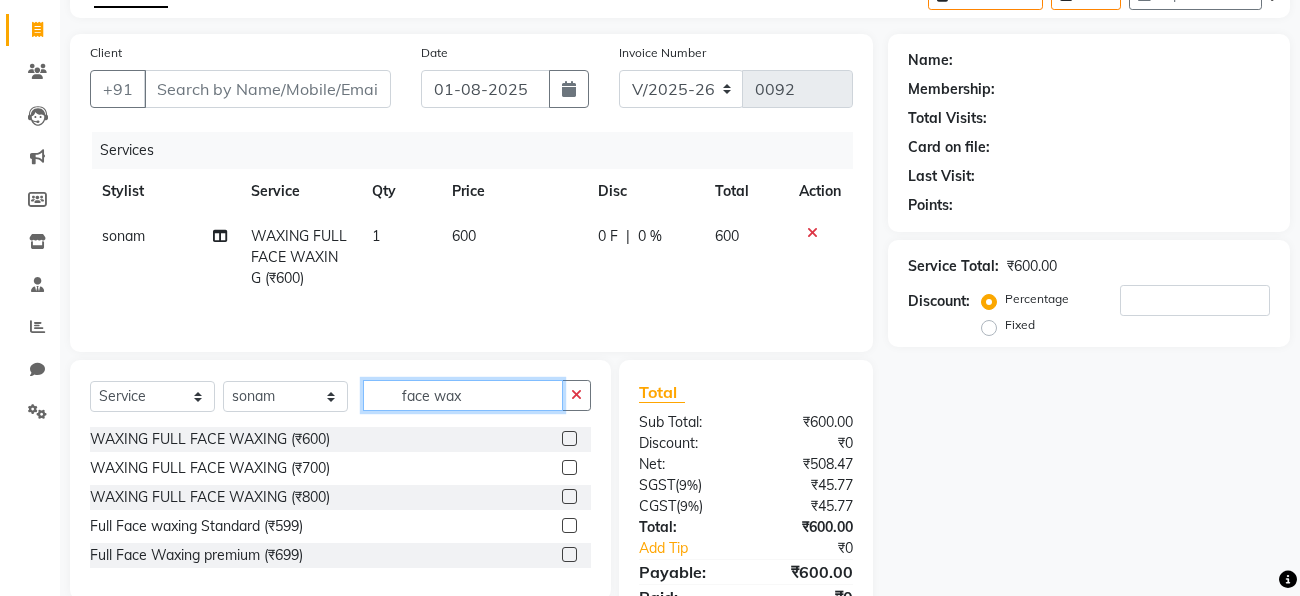 click on "face wax" 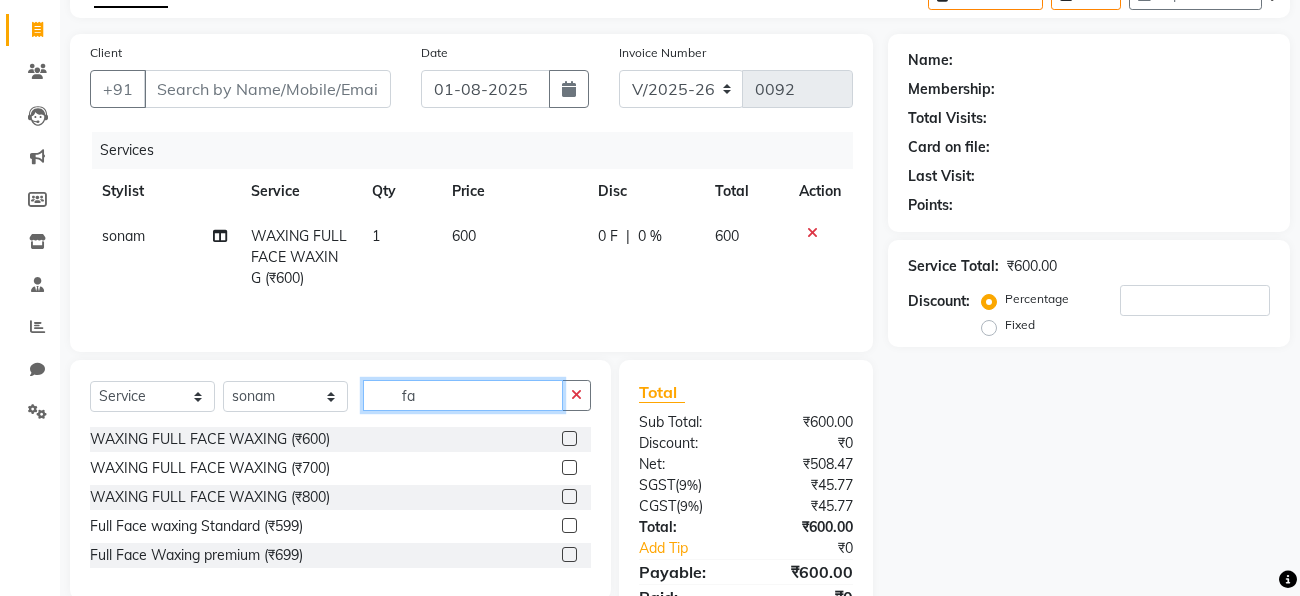 type on "f" 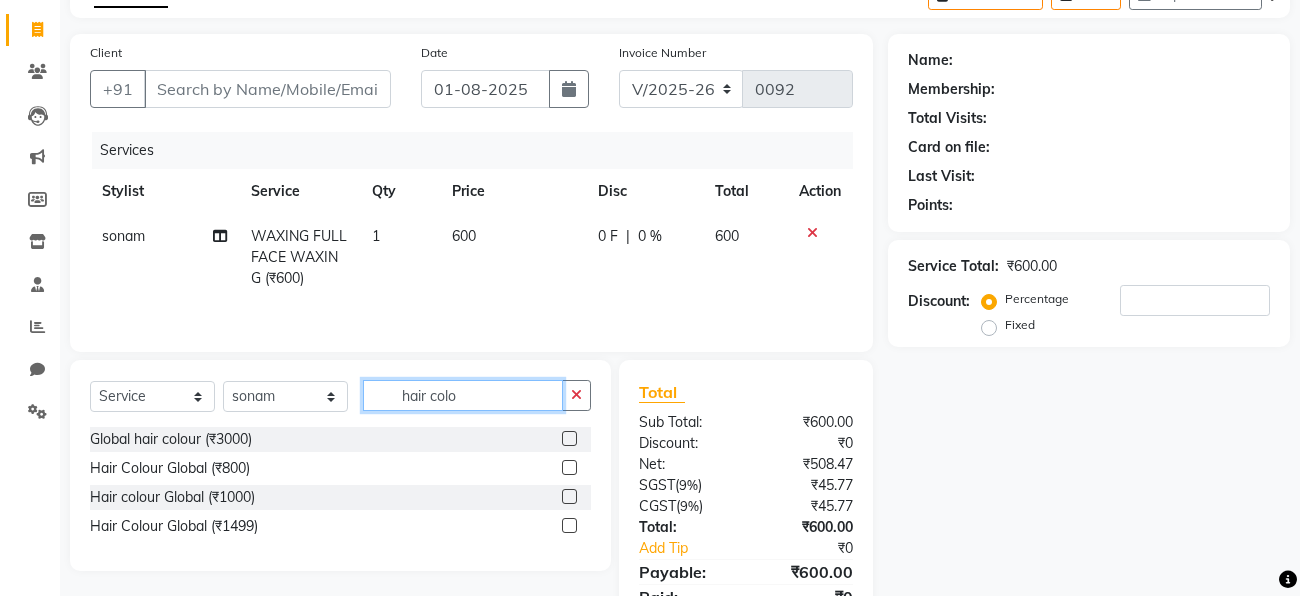 type on "hair colo" 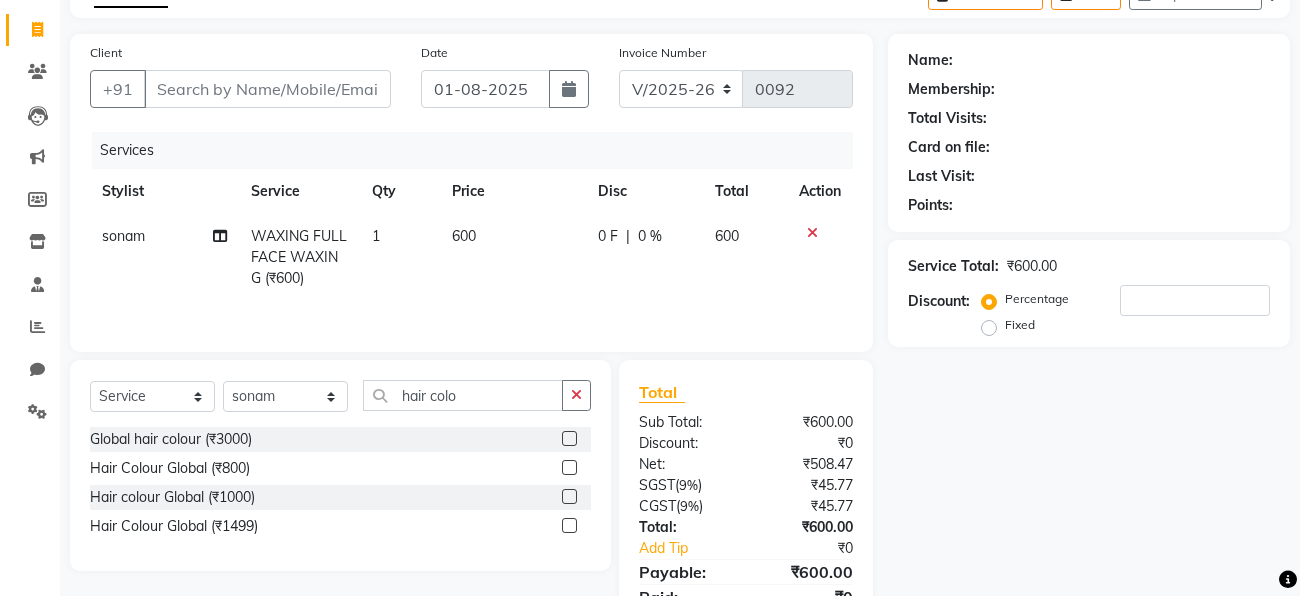 click 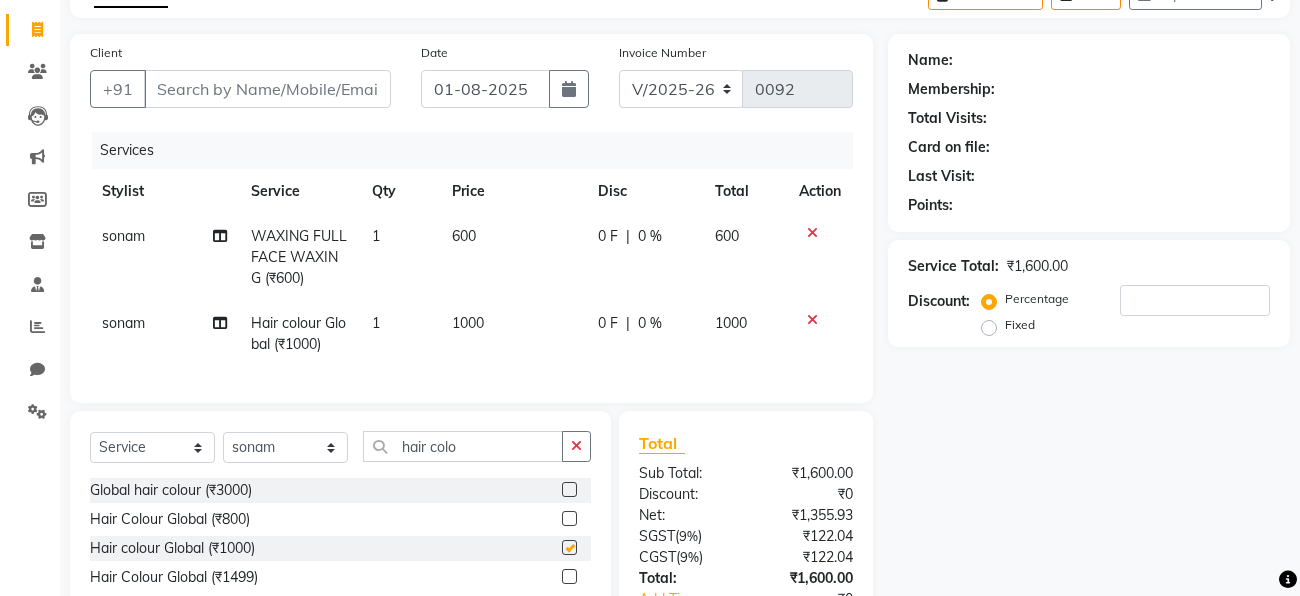 checkbox on "false" 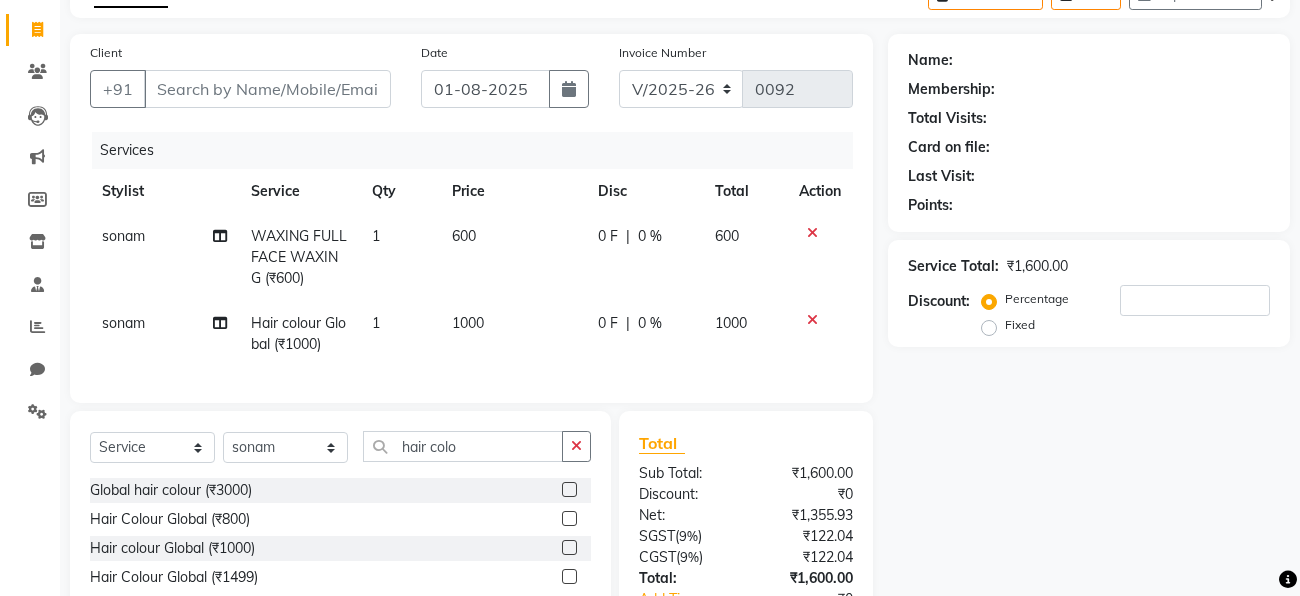 click 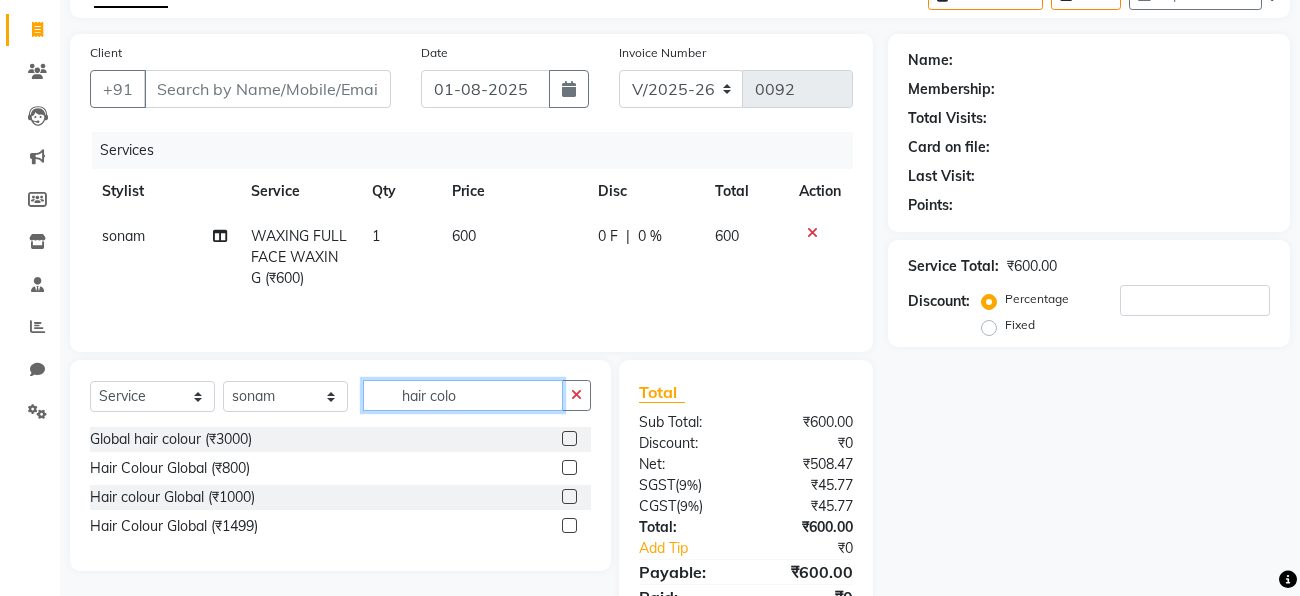 click on "hair colo" 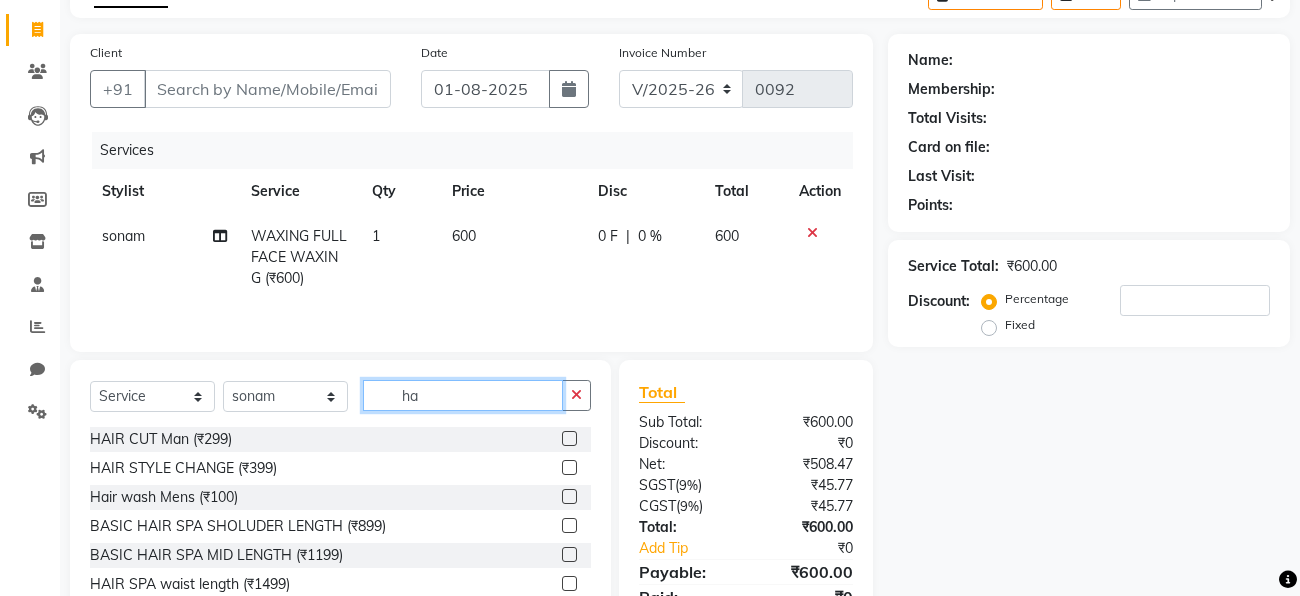 type on "h" 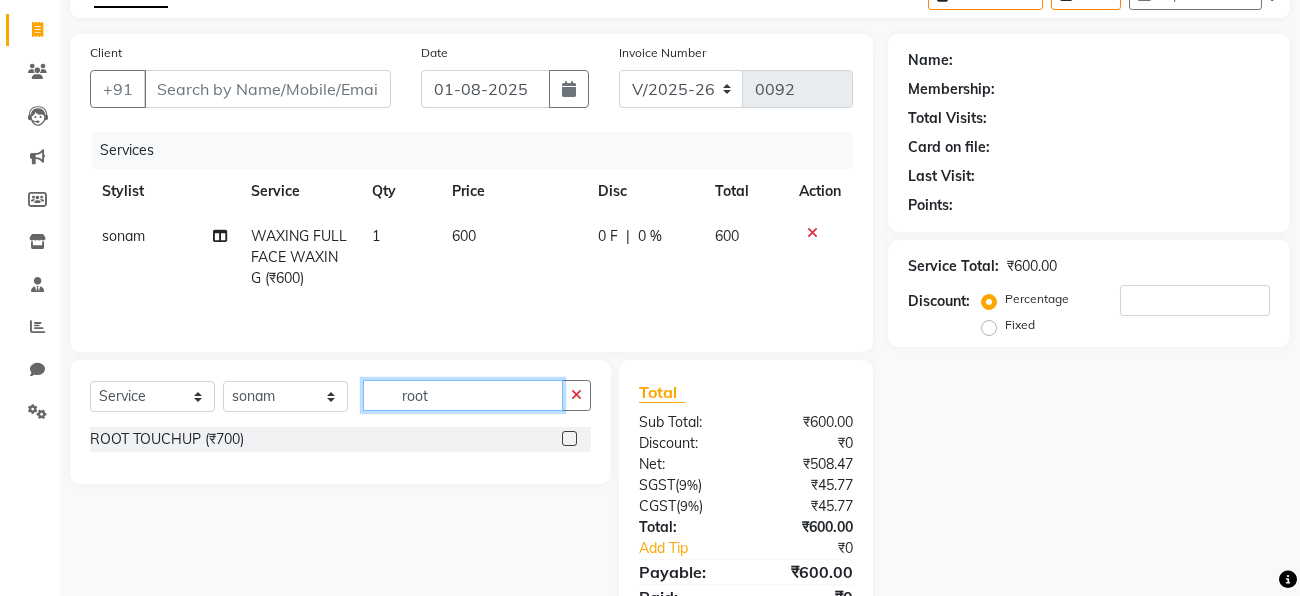 type on "root" 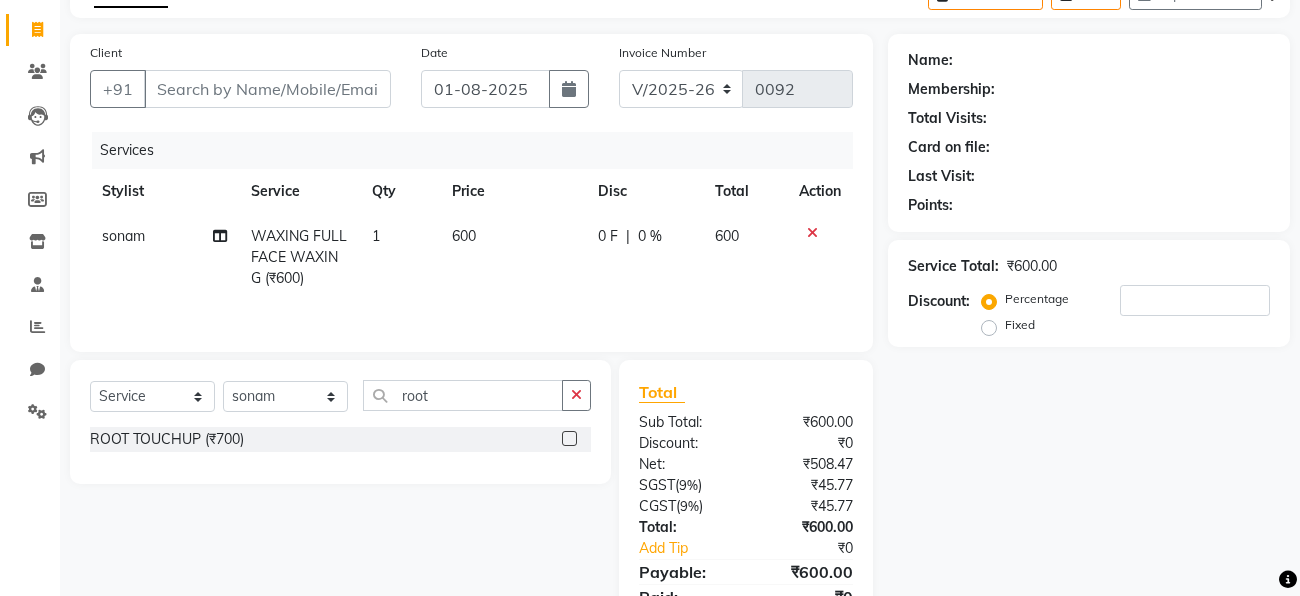 click 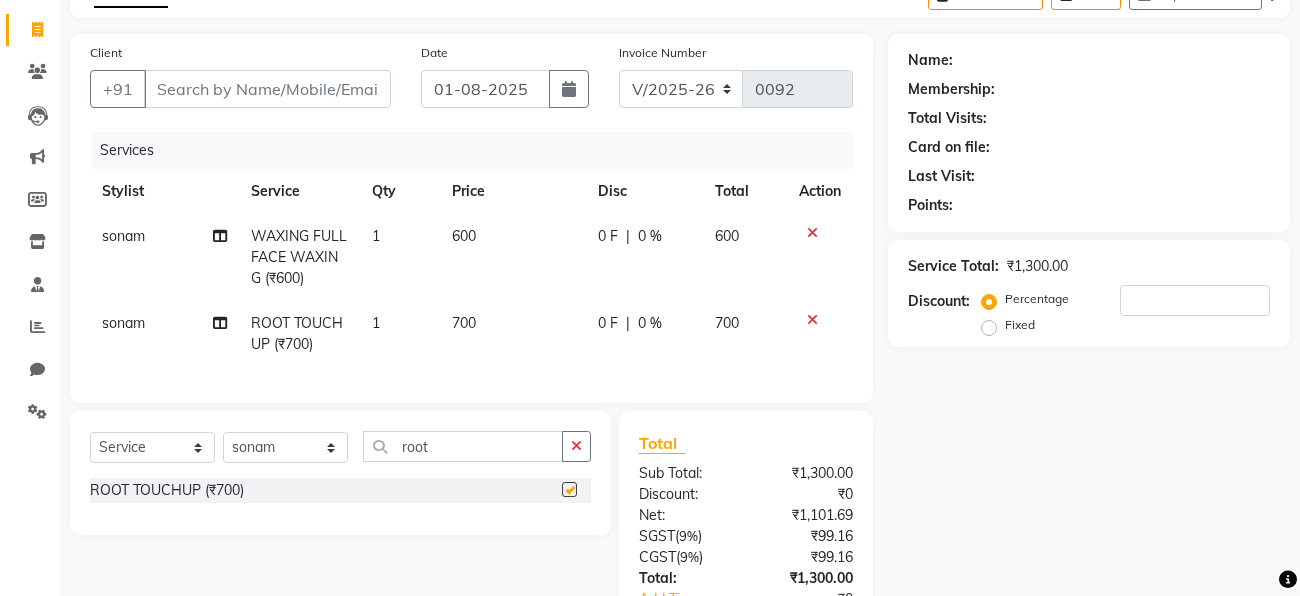 checkbox on "false" 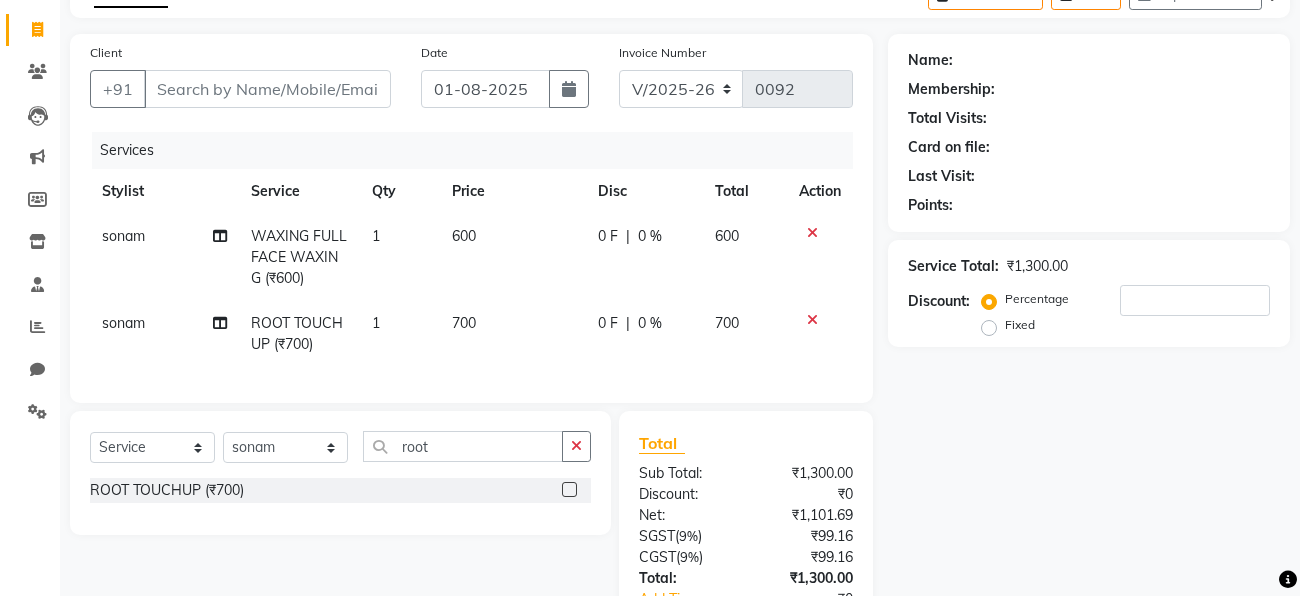 click on "700" 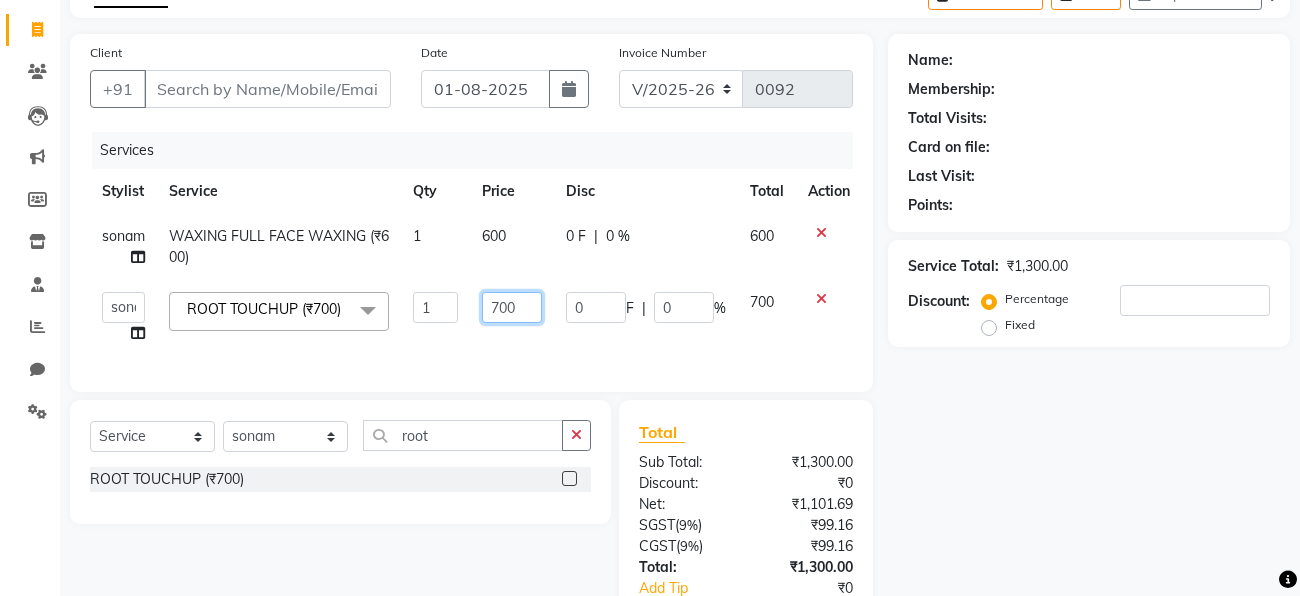 click on "700" 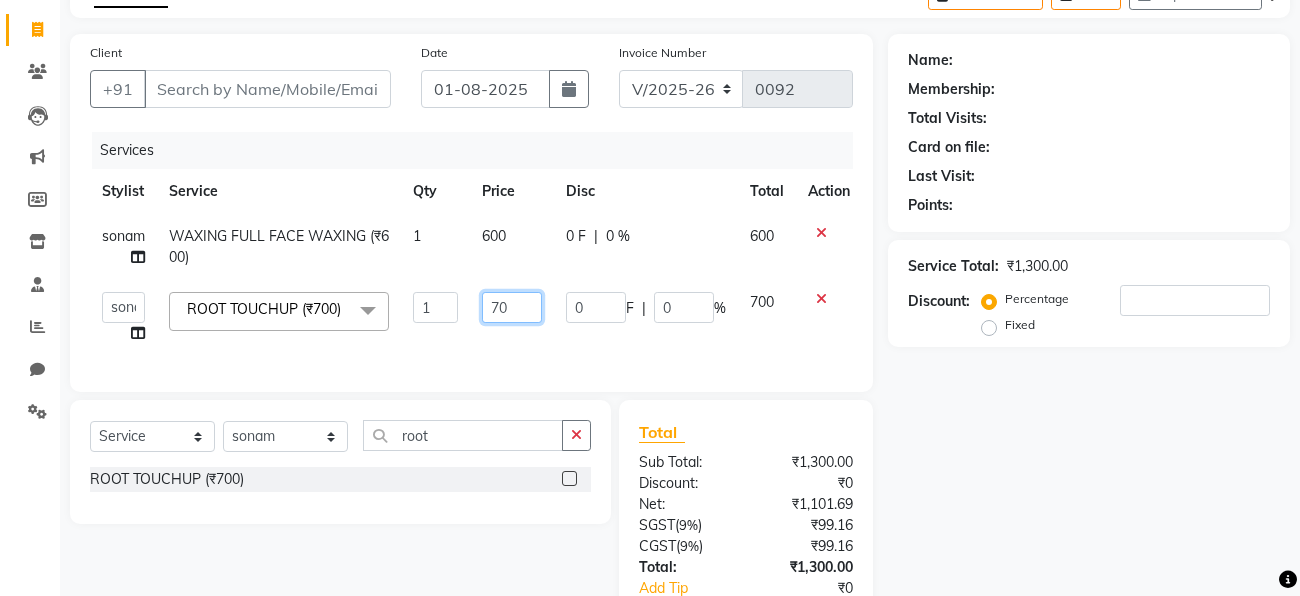 type on "7" 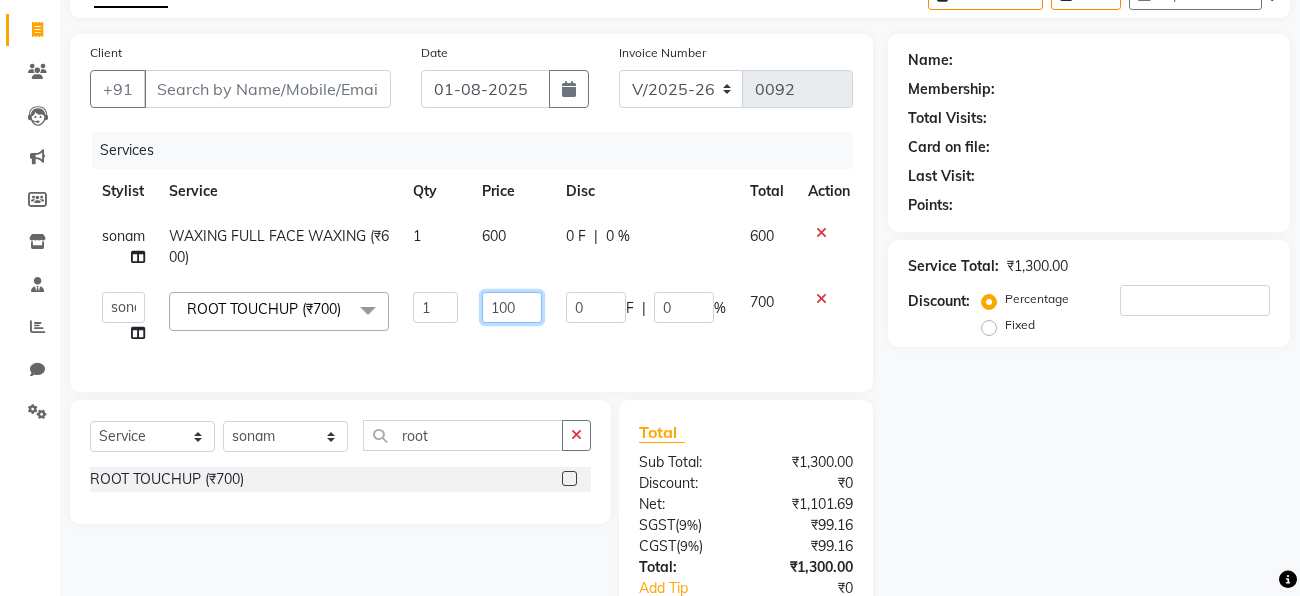 type on "1000" 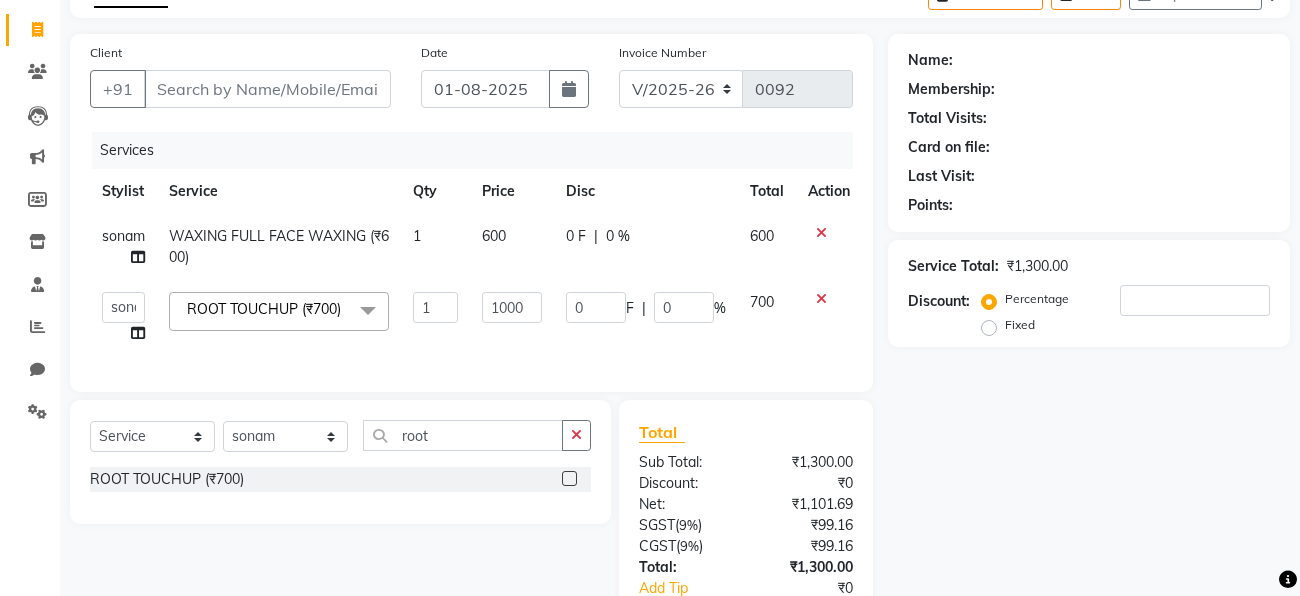 click on "Services Stylist Service Qty Price Disc Total Action sonam WAXING FULL FACE WAXING (₹600) 1 600 0 F | 0 % 600  [NAME]   [NAME]   [NAME]   [NAME]    [NAME]   [NAME]   [NAME]   ROOT TOUCHUP (₹700)  x  HAIR CUT Man (₹299) HAIR STYLE CHANGE  (₹399) CELEBRITY STYLE  (₹599) KIDS CUT [BELOW 8 YR] (₹349)  SHAVE  (₹149)  BEARD DESIGINING  (₹199)  BEARD TRIMMING  (₹149) BEARD GREY COVERAGE / COLOUR (₹249) BEARD SPA WITH SHAPING / TRIMMING  (₹299) SHOMPOO + BLOWDRY (₹149) THEADING (₹99) Hair wash Mens  (₹100) Split end Trim  (₹500) BASIC HAIR SPA SHOLUDER LENGTH  (₹899) BASIC HAIR SPA  MID LENGTH (₹1199)  HAIR SPA waist length (₹1499) STANDARD  HAIR SPA SHOLUDER LENGTH (₹999) STANDARD HAIR SPA  MID Length (₹1499) STANDARD HAIR SPA WAIST LENGTH (₹1799) PREMIUM HAIR SPA(S.L) (₹1499) BASIC DEEP CONDITING (S..l)  (₹349) STANDARD DEEP CONDITING  (₹399) BAIC DEEP CONDITING (MID BACK ) (₹449) BAIC DEEP COMDITING (W.L) (₹499) Basic Streak SL (₹249)" 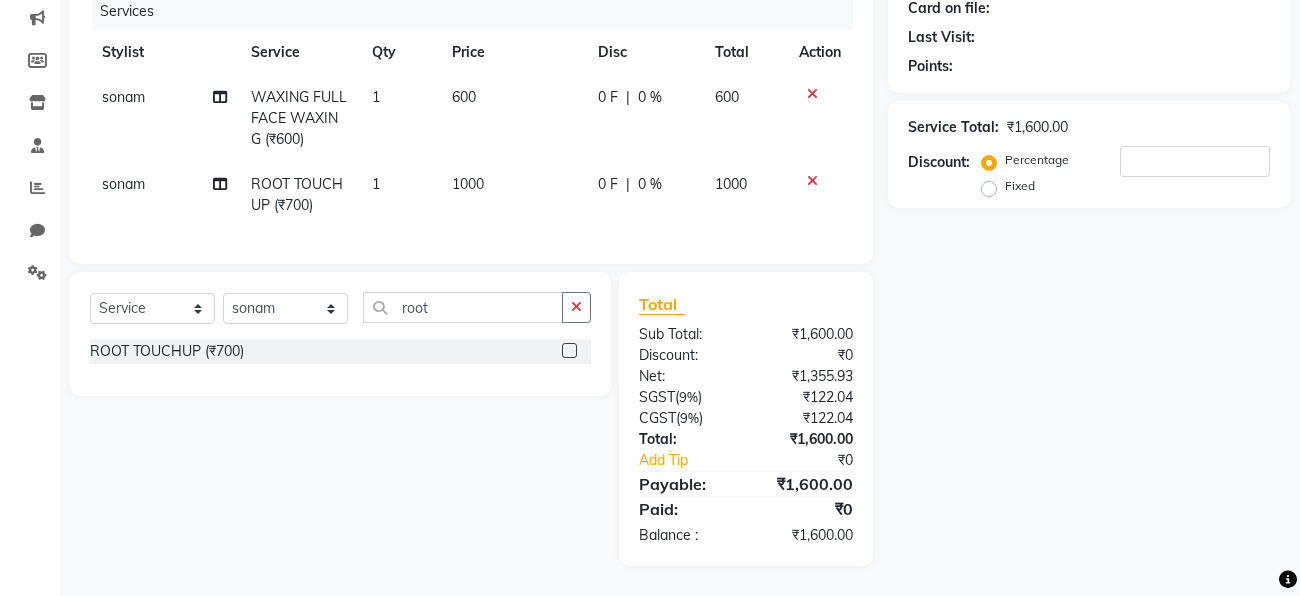 scroll, scrollTop: 0, scrollLeft: 0, axis: both 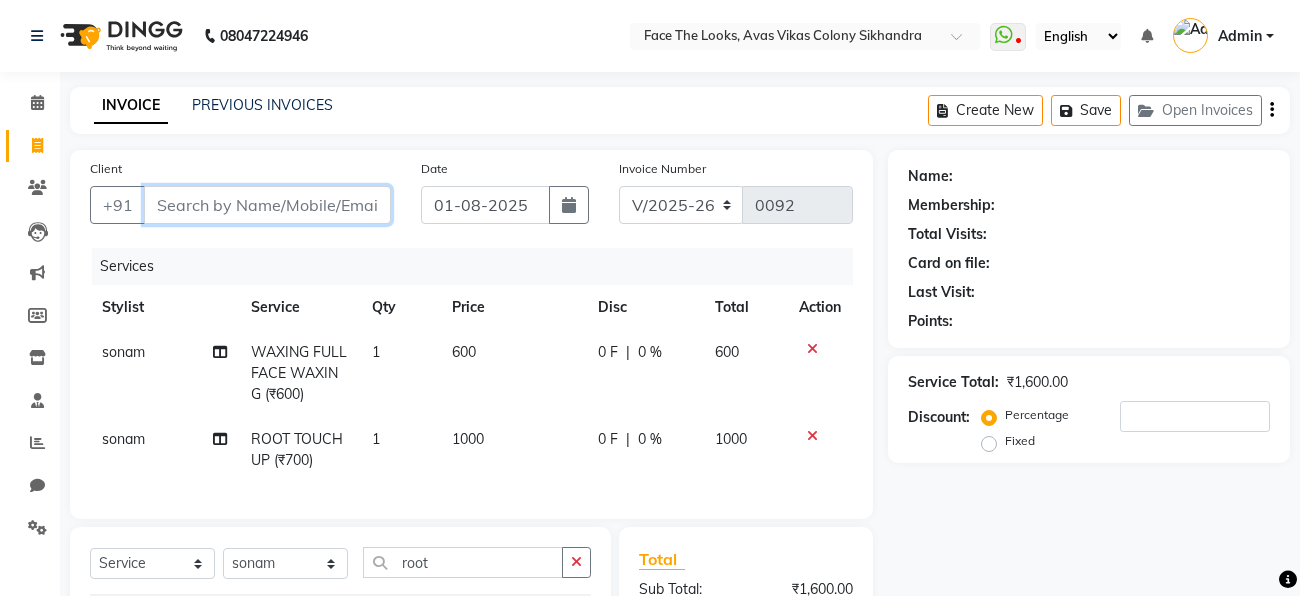 click on "Client" at bounding box center (267, 205) 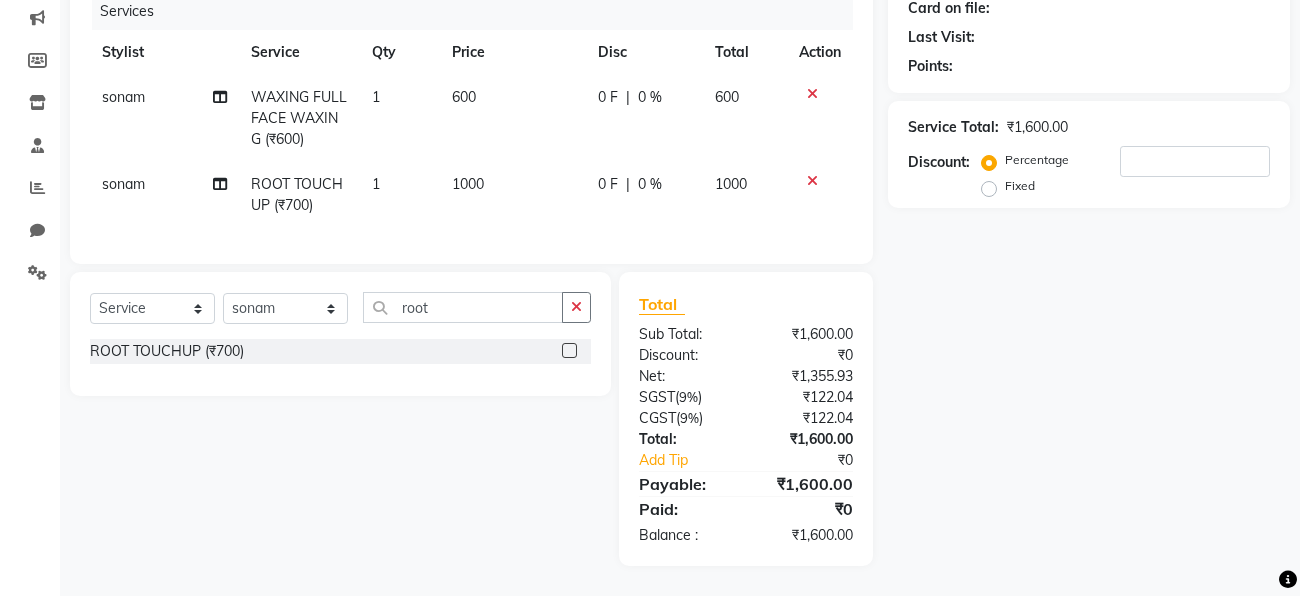 scroll, scrollTop: 0, scrollLeft: 0, axis: both 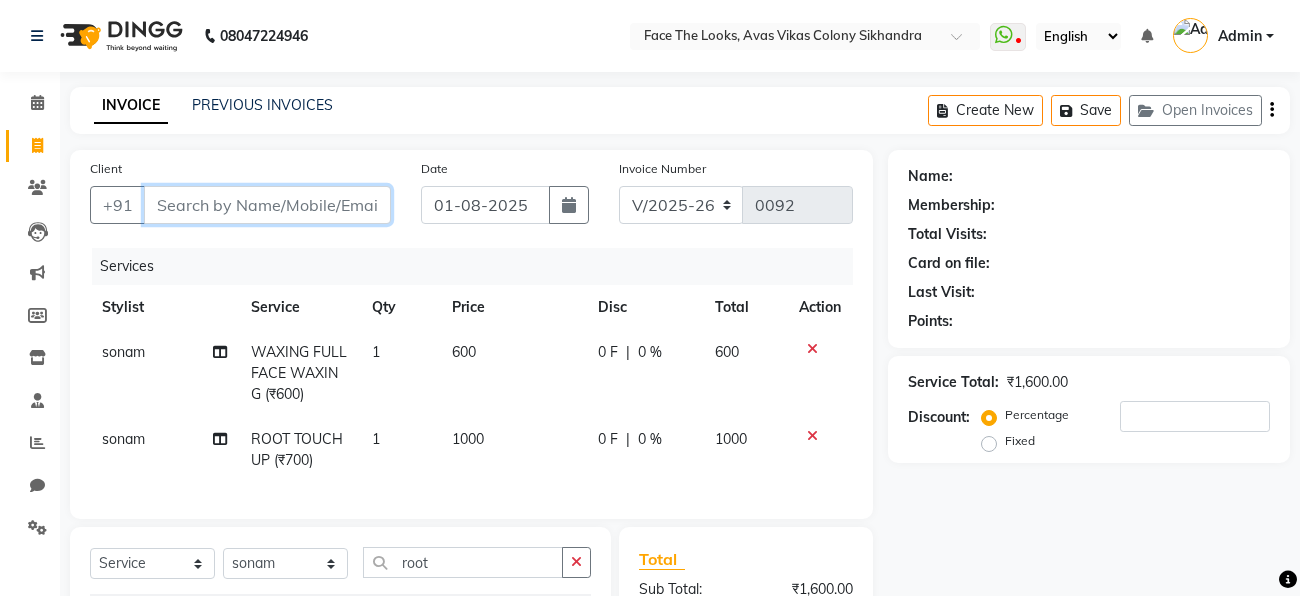 click on "Client" at bounding box center (267, 205) 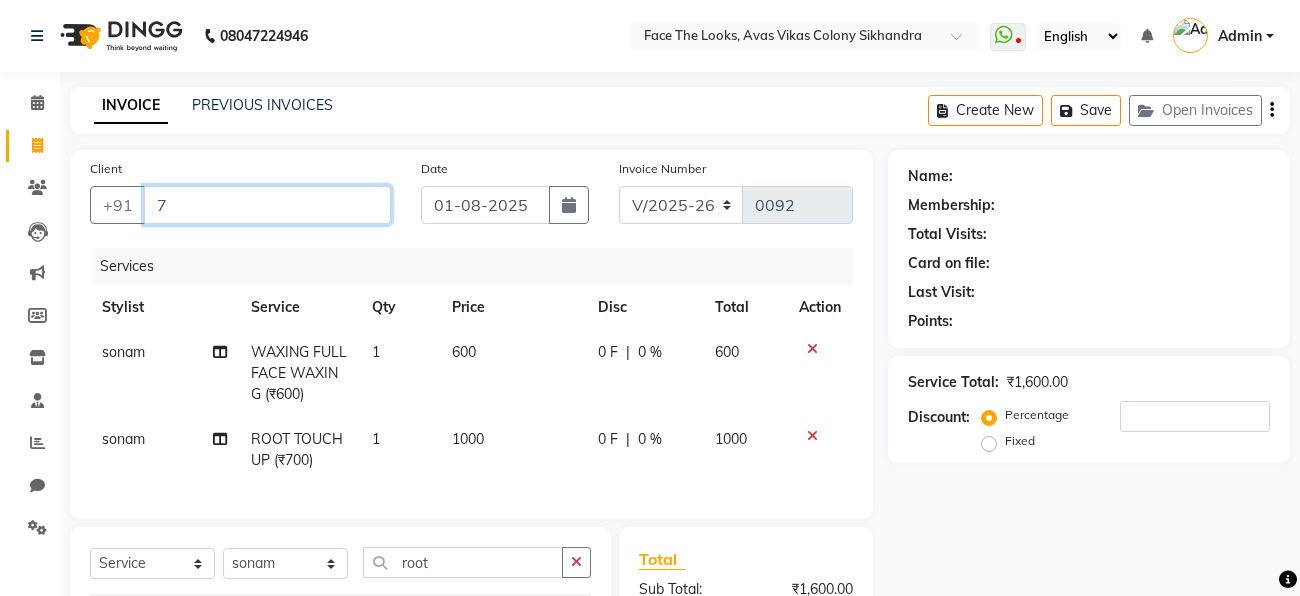 type on "0" 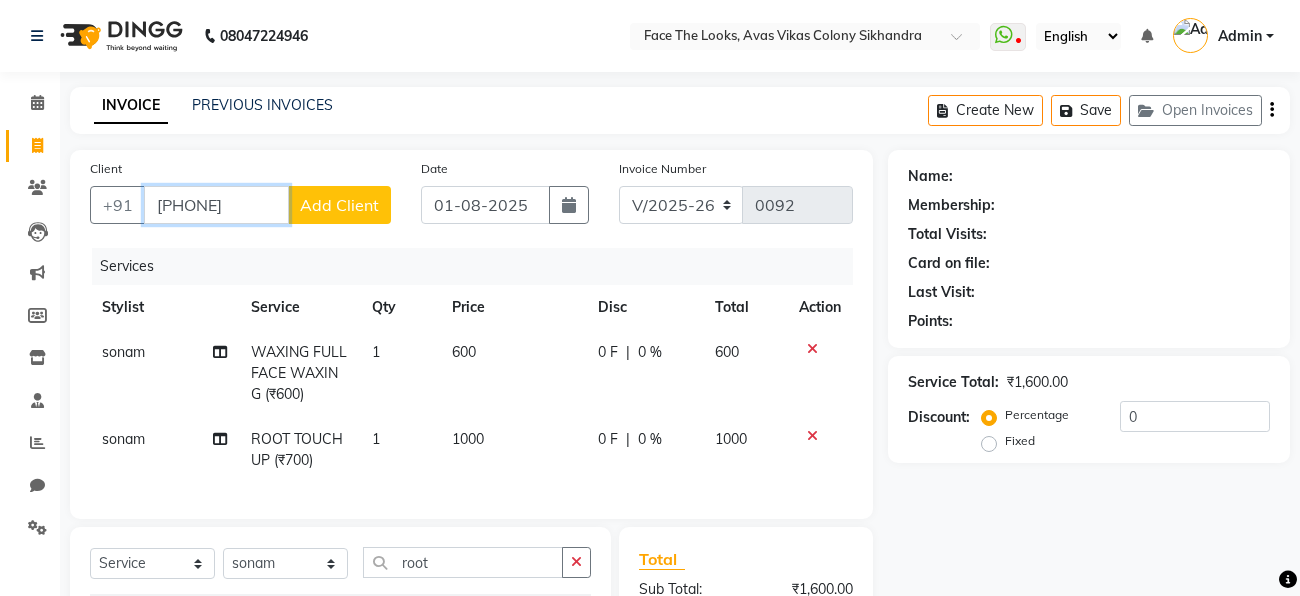 type on "[PHONE]" 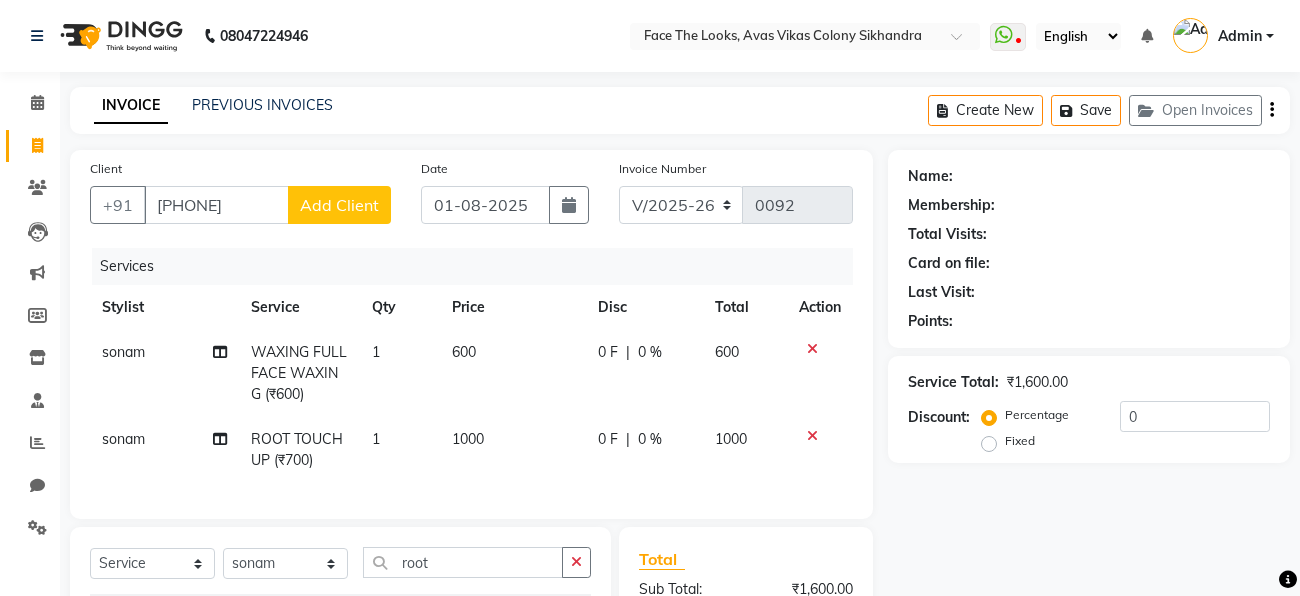 click on "Add Client" 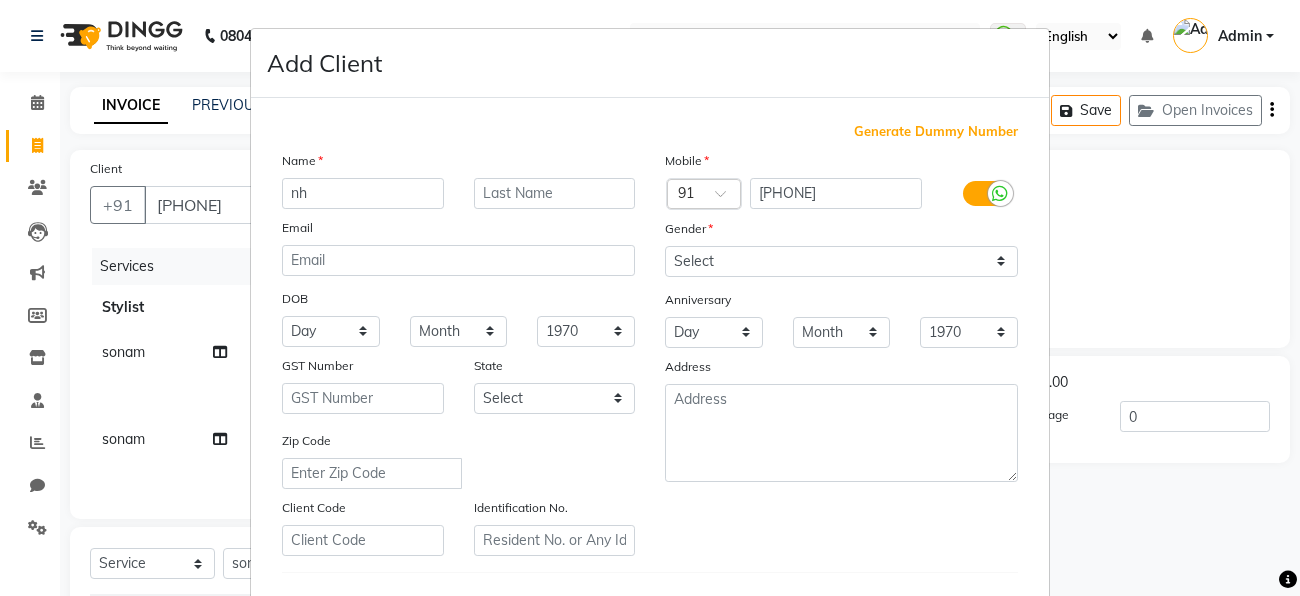 type on "n" 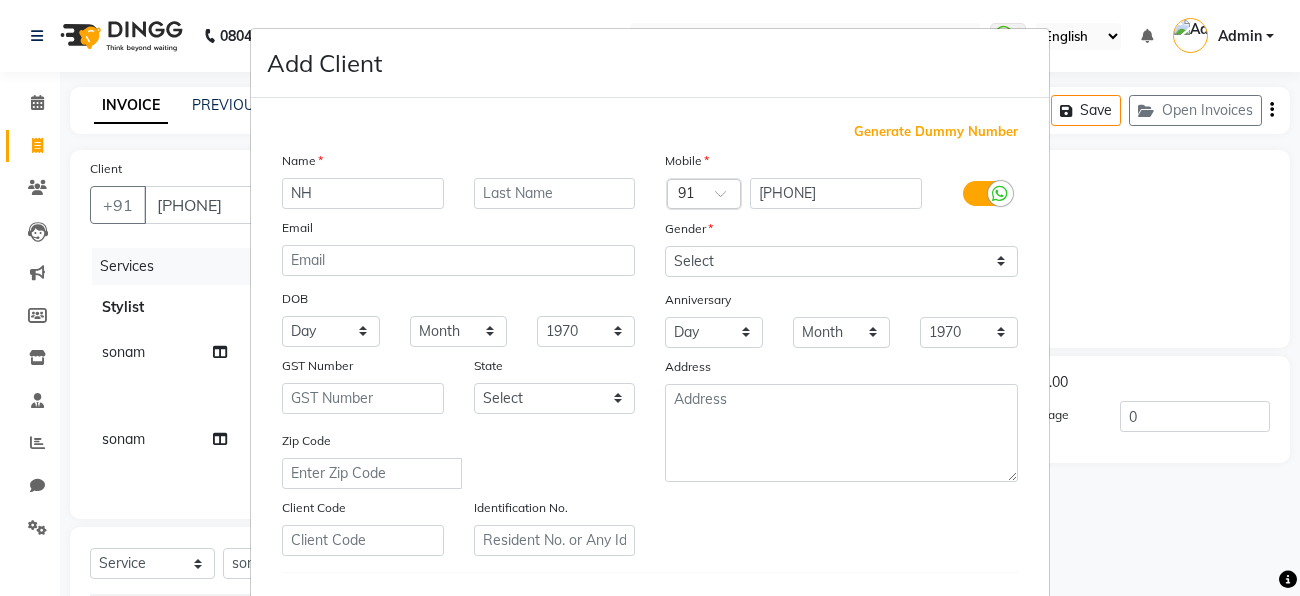 type on "N" 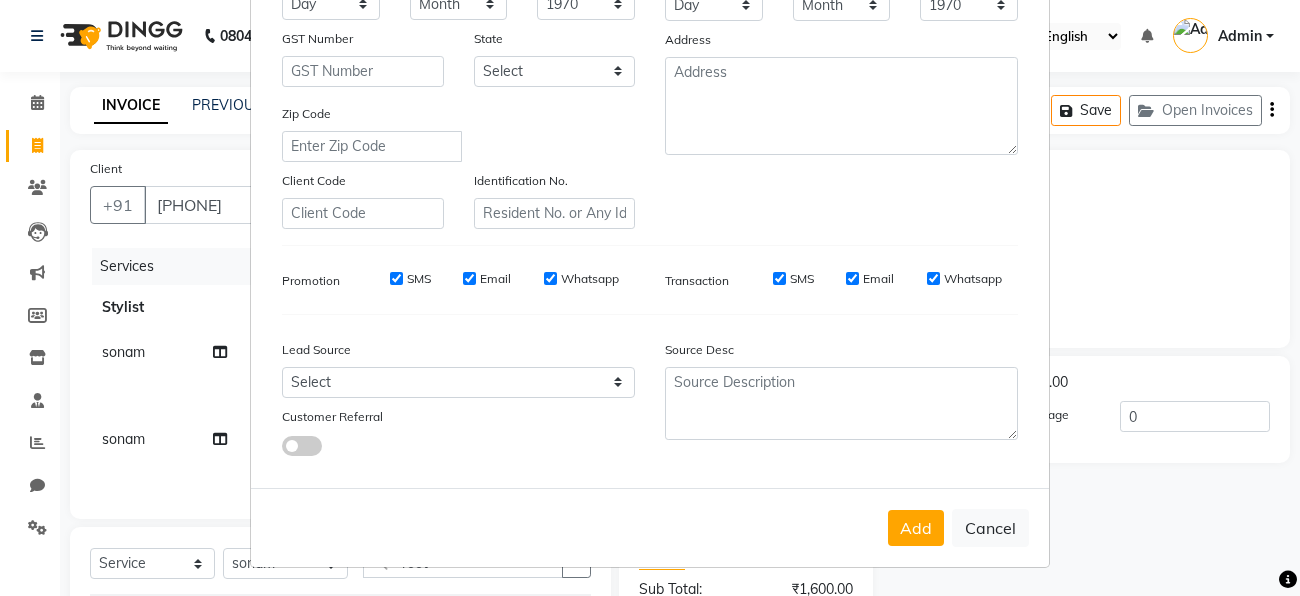 scroll, scrollTop: 0, scrollLeft: 0, axis: both 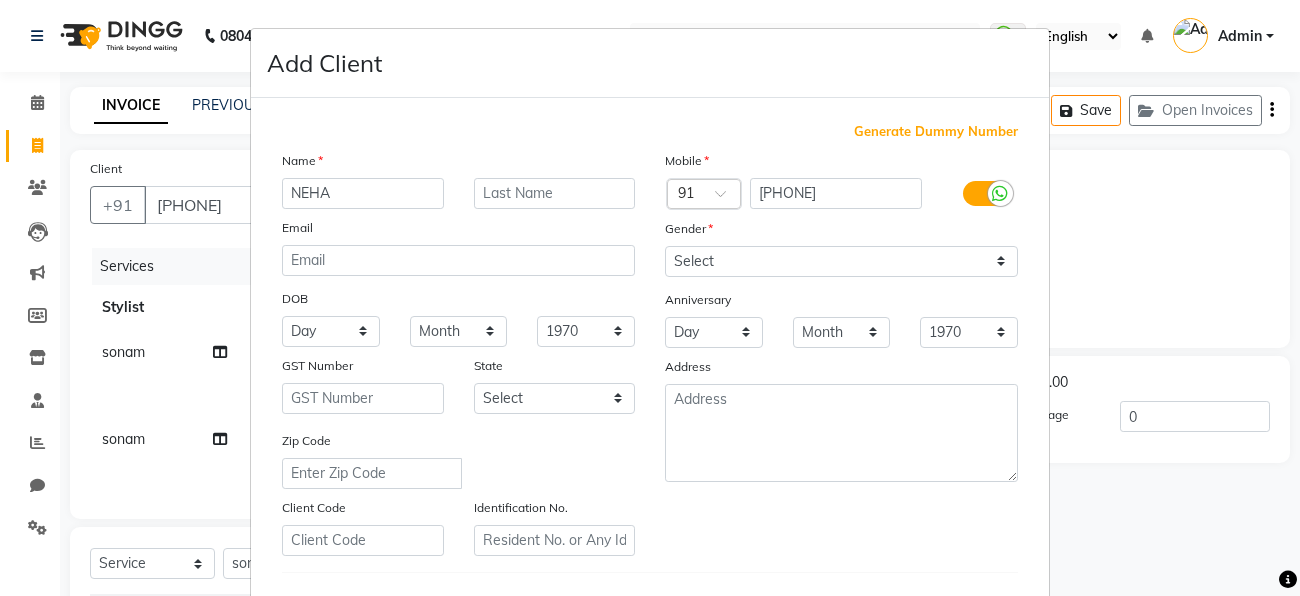 type on "NEHA" 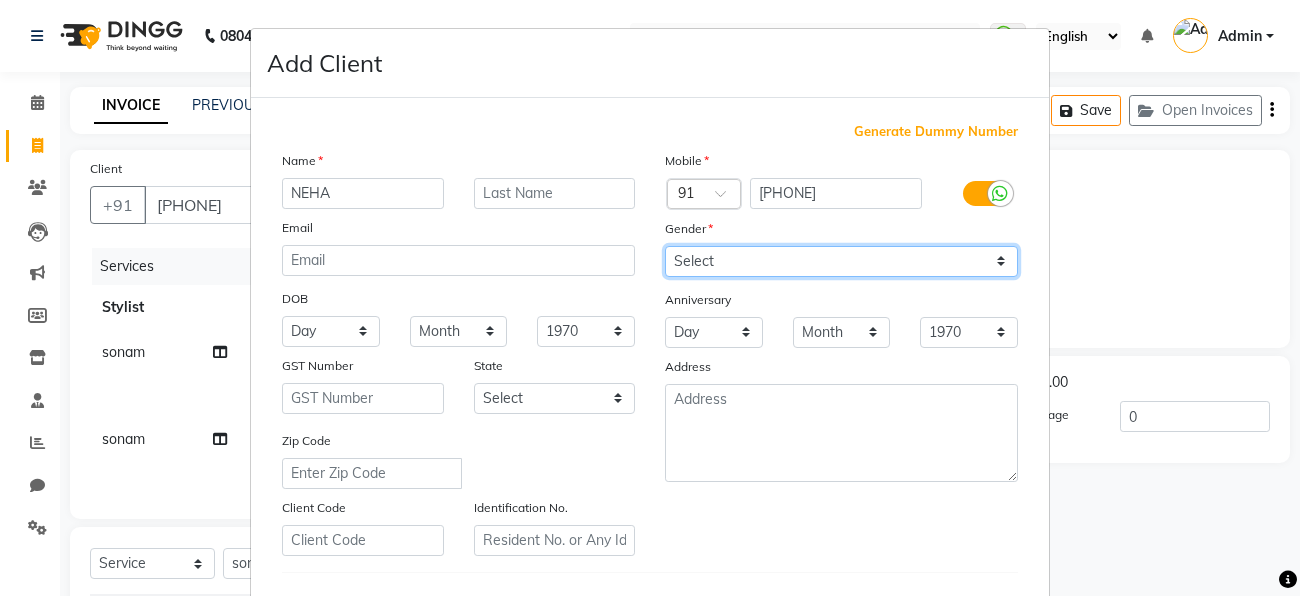 click on "Select Male Female Other Prefer Not To Say" at bounding box center (841, 261) 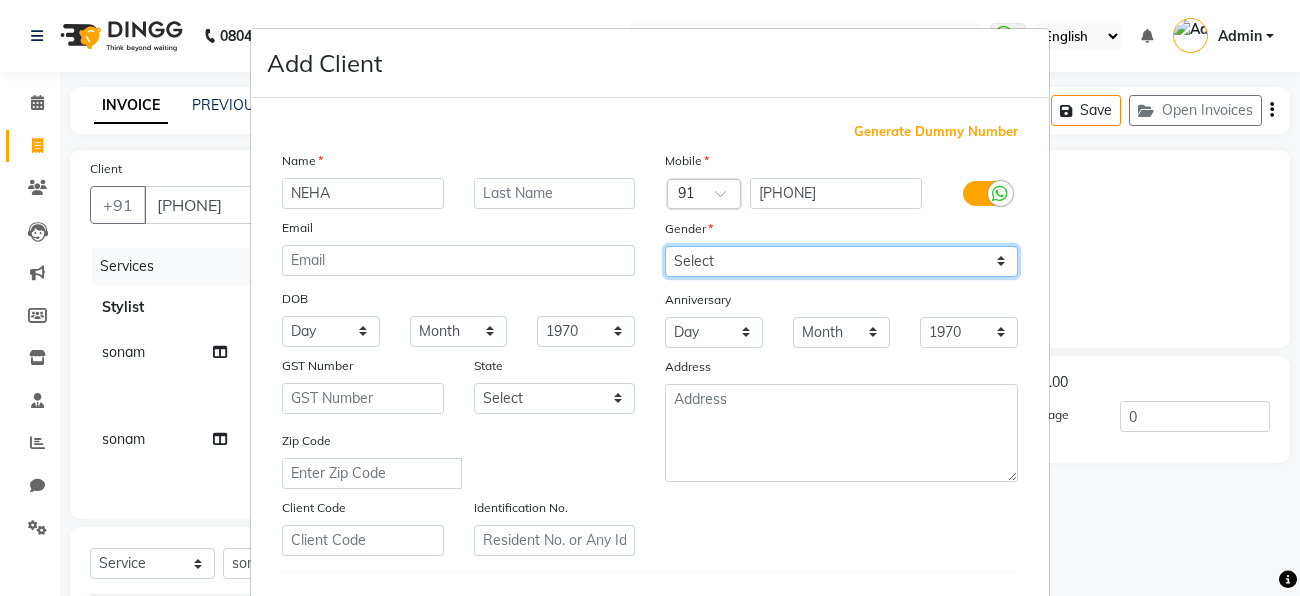 select on "female" 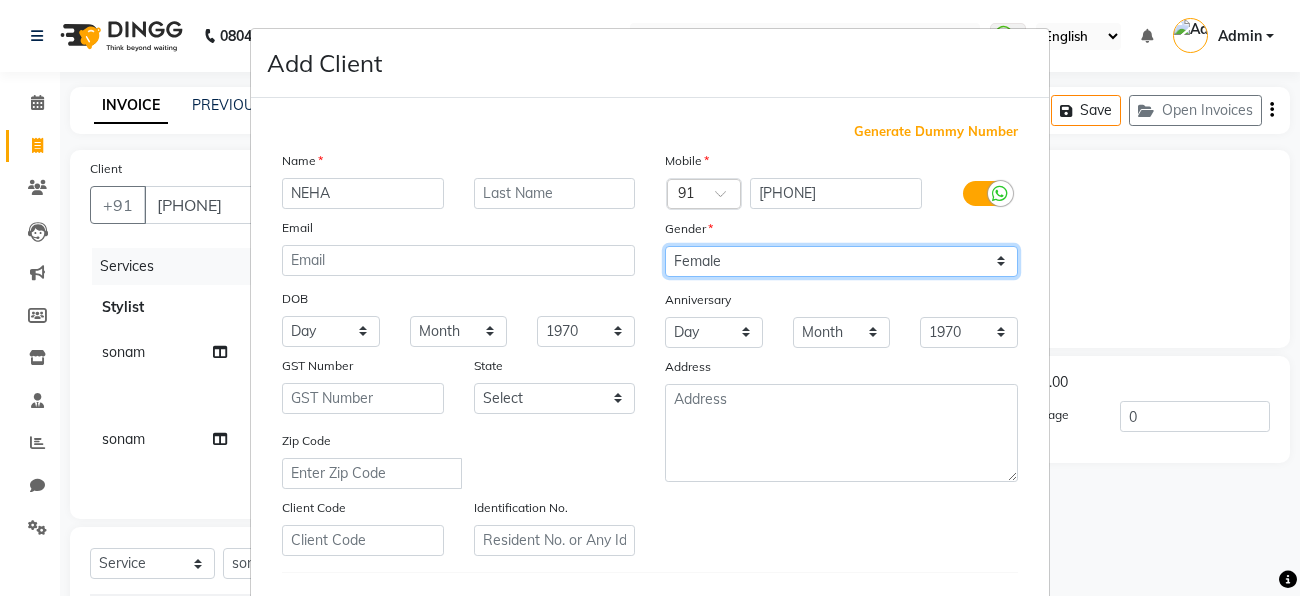 click on "Select Male Female Other Prefer Not To Say" at bounding box center [841, 261] 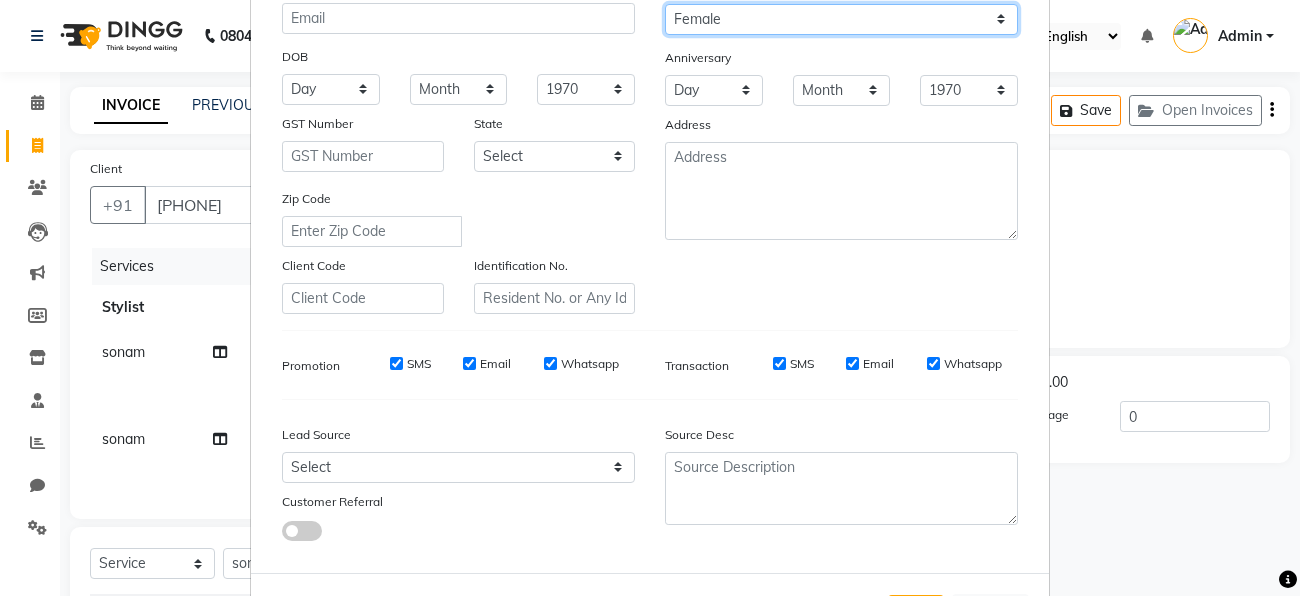 scroll, scrollTop: 334, scrollLeft: 0, axis: vertical 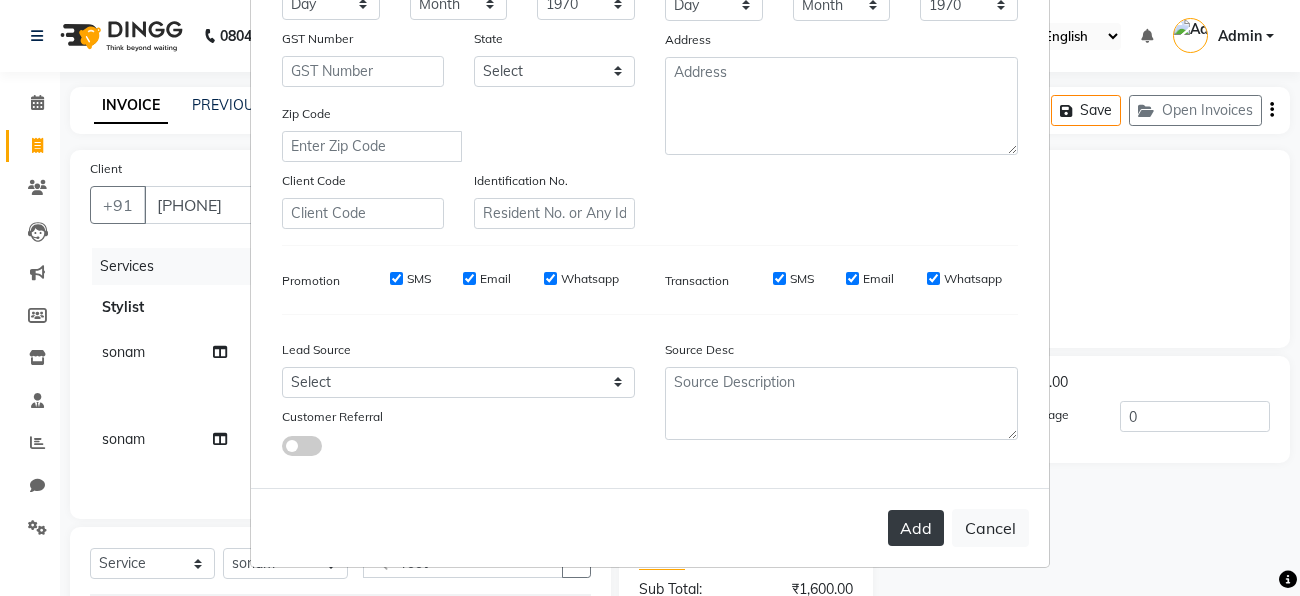click on "Add" at bounding box center (916, 528) 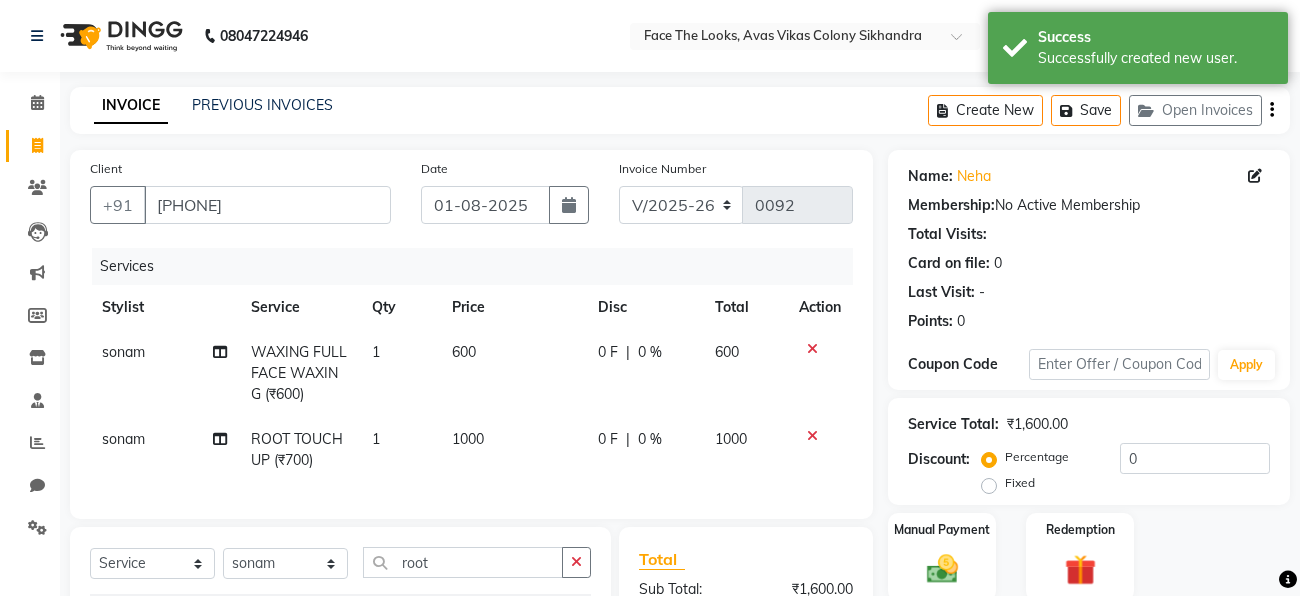 scroll, scrollTop: 256, scrollLeft: 0, axis: vertical 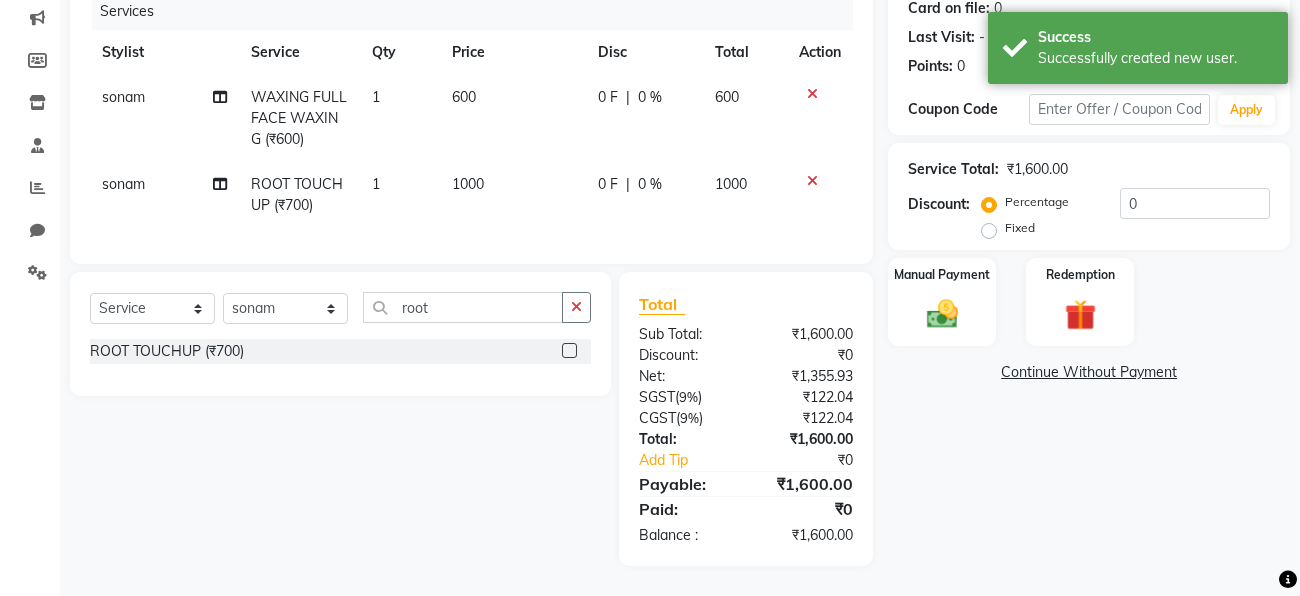 click on "600" 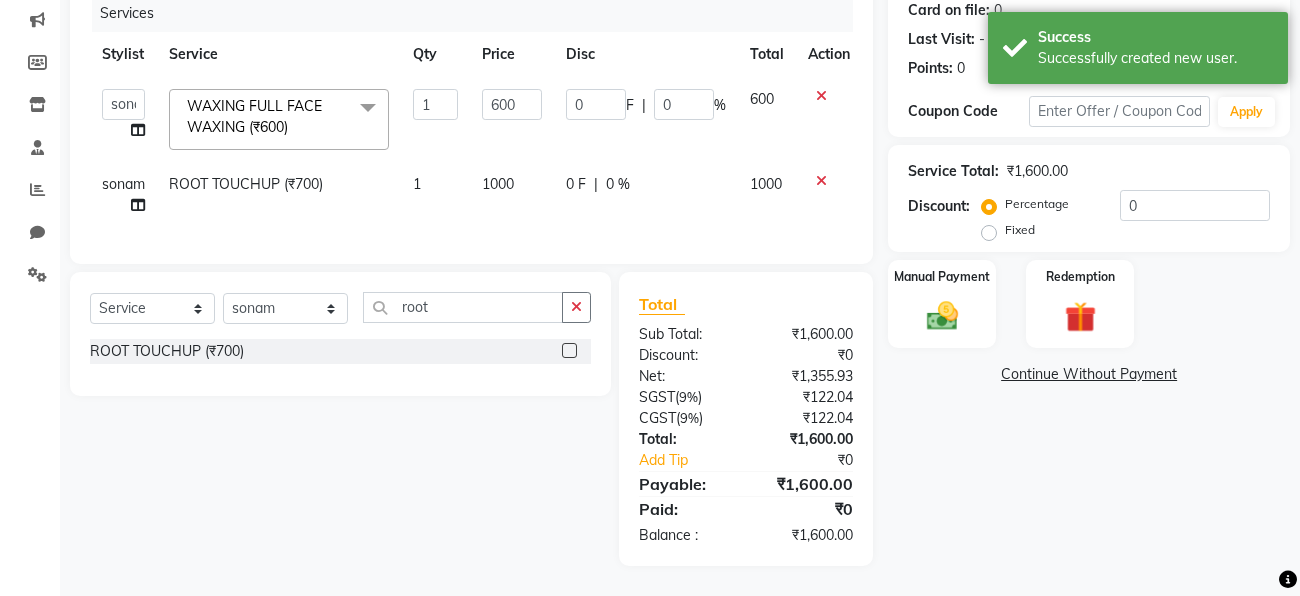 scroll, scrollTop: 254, scrollLeft: 0, axis: vertical 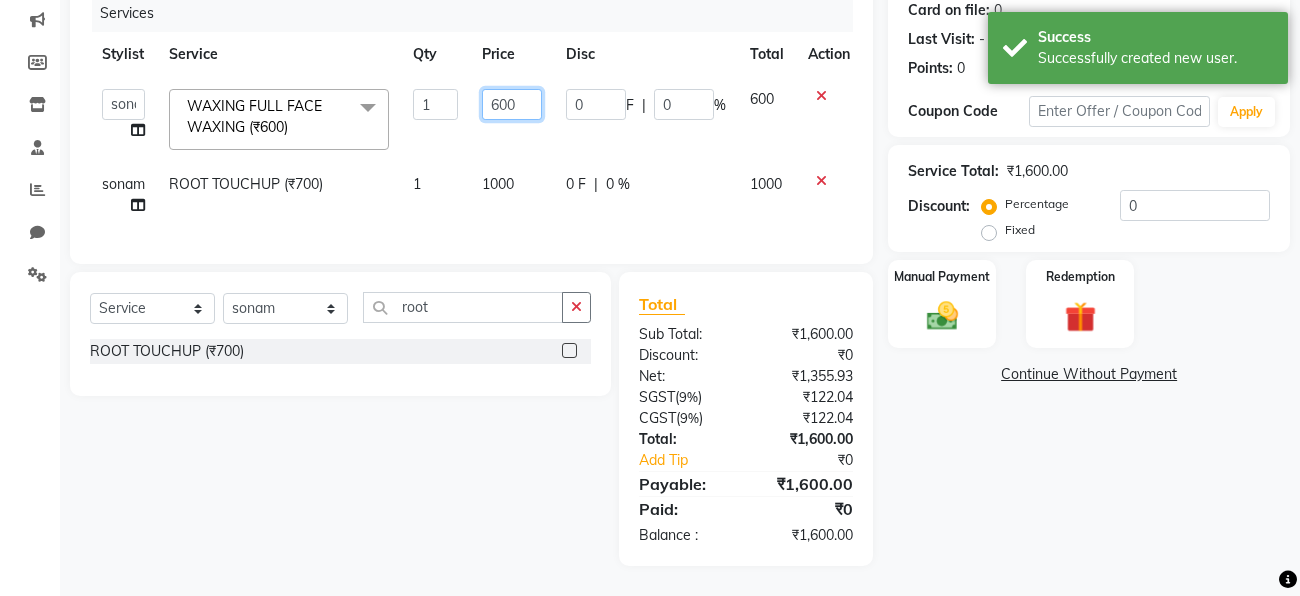 click on "600" 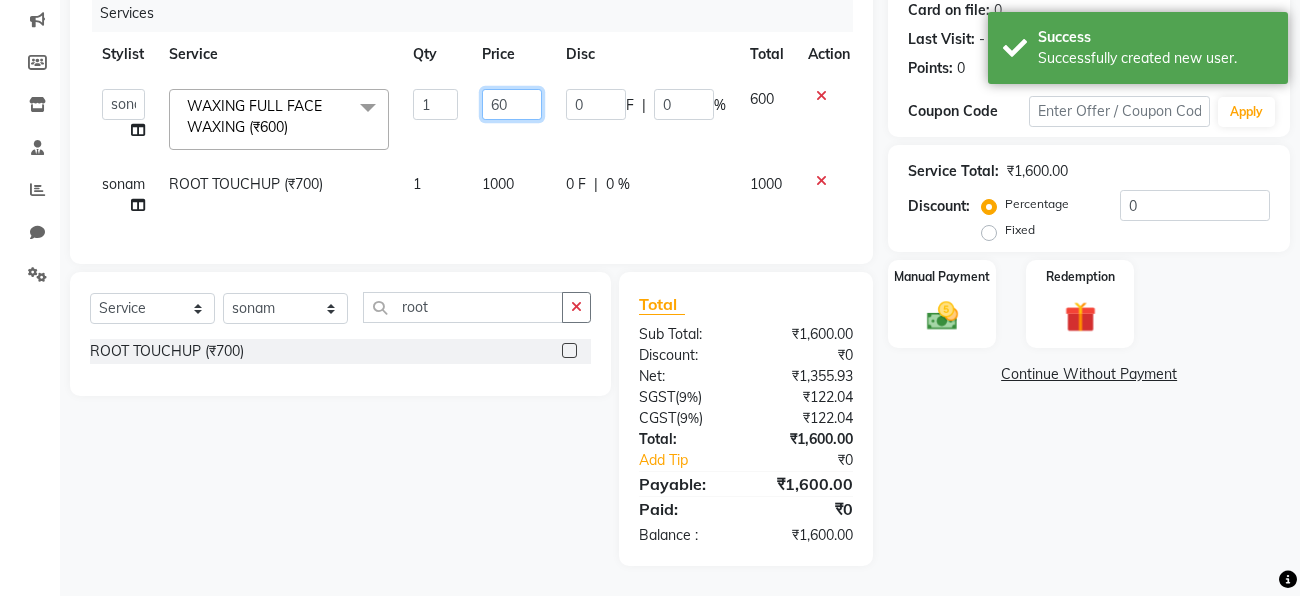 type on "6" 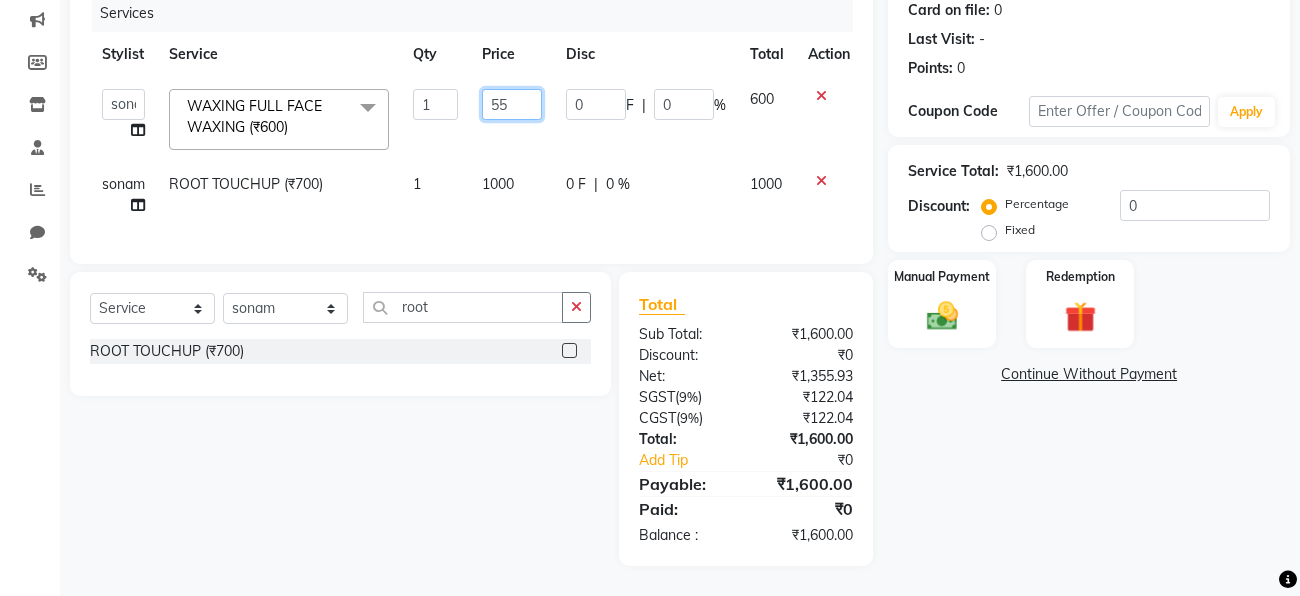 type on "550" 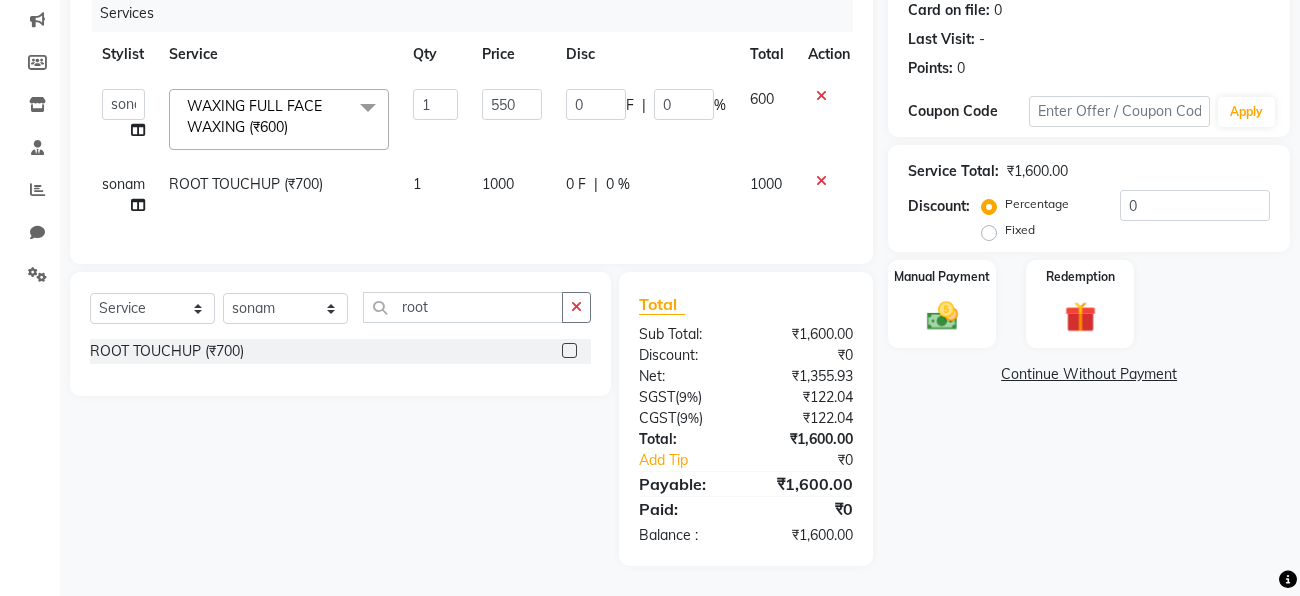 click on "Services Stylist Service Qty Price Disc Total Action  [NAME]   [NAME]   [NAME]   [NAME]    [NAME]   [NAME]   [NAME]   WAXING FULL FACE WAXING (₹600)  x  HAIR CUT Man (₹299) HAIR STYLE CHANGE  (₹399) CELEBRITY STYLE  (₹599) KIDS CUT [BELOW 8 YR] (₹349)  SHAVE  (₹149)  BEARD DESIGINING  (₹199)  BEARD TRIMMING  (₹149) BEARD GREY COVERAGE / COLOUR (₹249) BEARD SPA WITH SHAPING / TRIMMING  (₹299) SHOMPOO + BLOWDRY (₹149) THEADING (₹99) Hair wash Mens  (₹100) Split end Trim  (₹500) BASIC HAIR SPA SHOLUDER LENGTH  (₹899) BASIC HAIR SPA  MID LENGTH (₹1199)  HAIR SPA waist length (₹1499) STANDARD  HAIR SPA SHOLUDER LENGTH (₹999) STANDARD HAIR SPA  MID Length (₹1499) STANDARD HAIR SPA WAIST LENGTH (₹1799) PREMIUM HAIR SPA(S.L) (₹1499) BASIC DEEP CONDITING (S..l)  (₹349) STANDARD DEEP CONDITING  (₹399) BAIC DEEP CONDITING (MID BACK ) (₹449) BAIC DEEP COMDITING (W.L) (₹499) STANDARD DEEP CONITING (MID LENGTH) (₹499) STAANDARD  DEEP CONDITING (W.l) (₹599) Chin (₹30)" 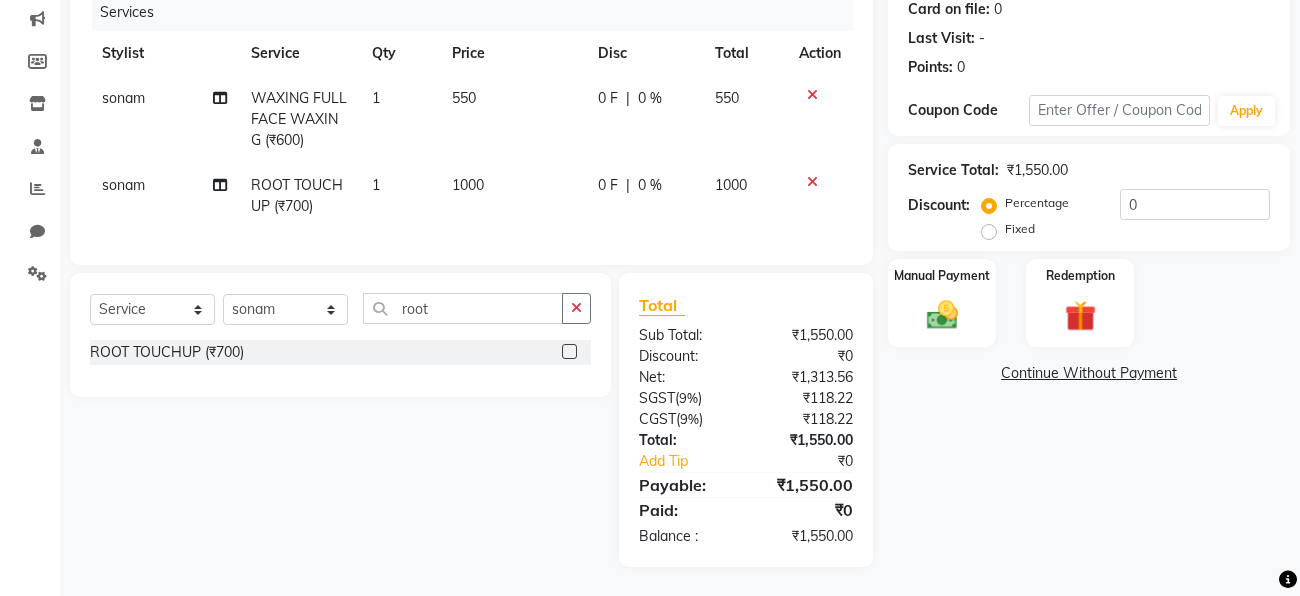 click on "sonam" 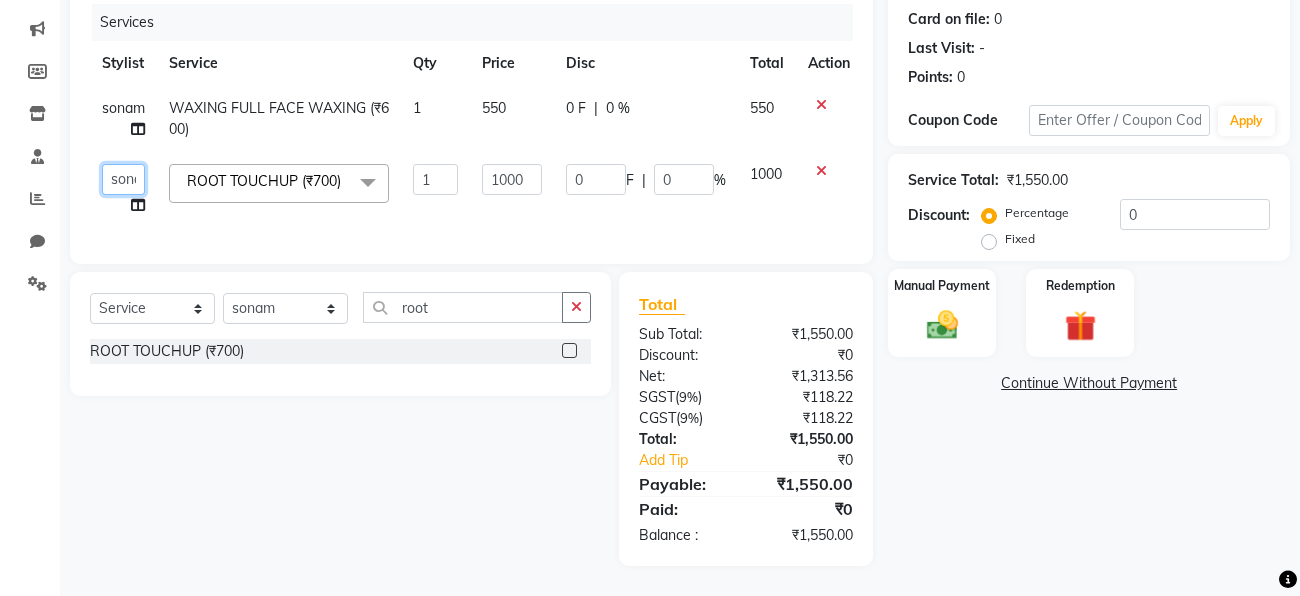 click on "[NAME]   [NAME]   [NAME]   [NAME]    [NAME]   [NAME]   [NAME]" 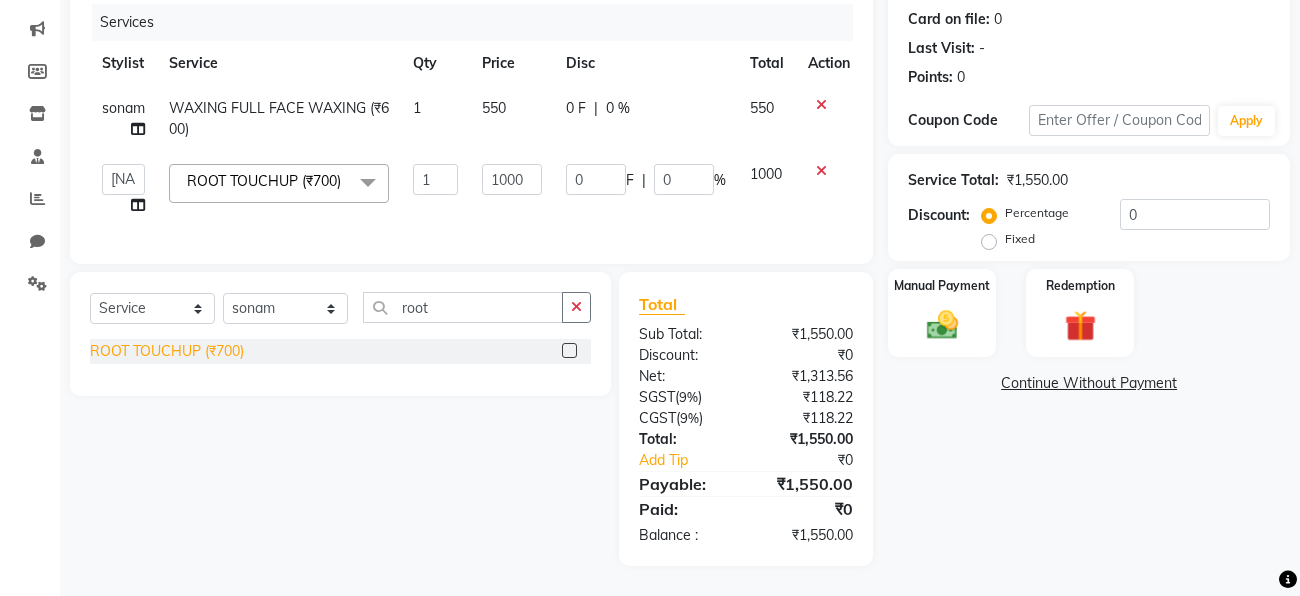 select on "86686" 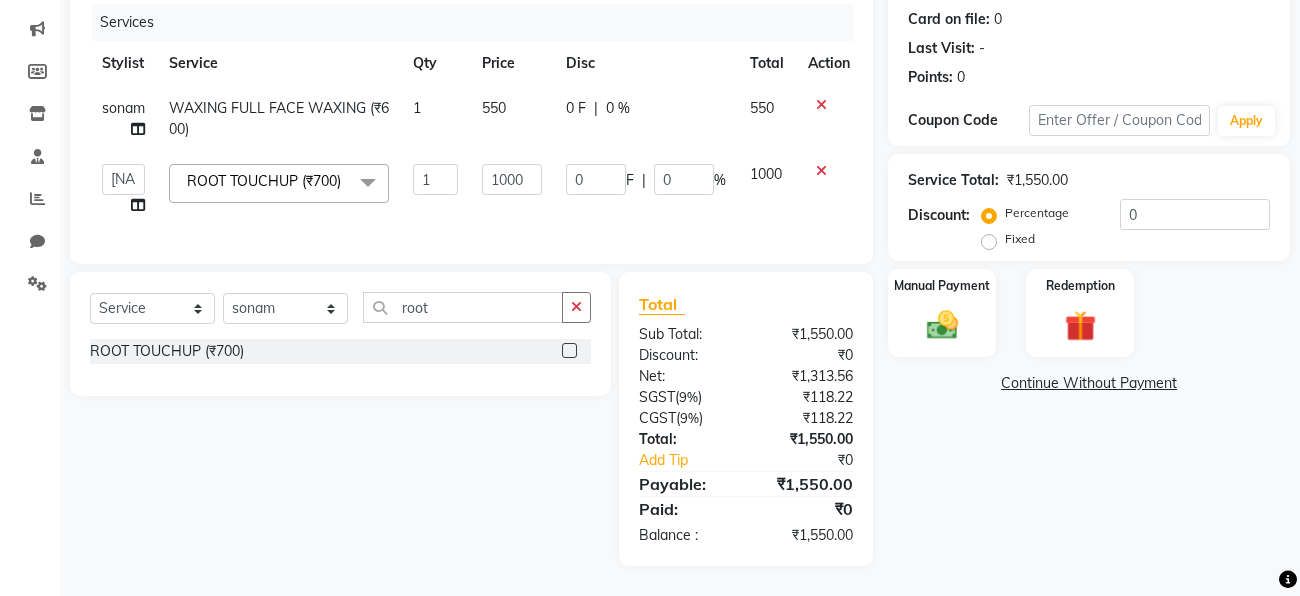 click on "Client +91 [PHONE] Date 01-08-2025 Invoice Number V/2025 V/2025-26 0092 Services Stylist Service Qty Price Disc Total Action sonam WAXING FULL FACE WAXING (₹600) 1 550 0 F | 0 % 550  [NAME]   [NAME]   [NAME]   [NAME]    [NAME]   [NAME]   [NAME]   ROOT TOUCHUP (₹700)  x  HAIR CUT Man HAIR STYLE CHANGE  CELEBRITY STYLE  KIDS CUT [BELOW 8 YR]  SHAVE   BEARD DESIGINING   BEARD TRIMMING  BEARD GREY COVERAGE / COLOUR BEARD SPA WITH SHAPING / TRIMMING  SHOMPOO + BLOWDRY THEADING Hair wash Mens  Split end Trim  BASIC HAIR SPA SHOLUDER LENGTH  BASIC HAIR SPA  MID LENGTH  HAIR SPA waist length STANDARD  HAIR SPA SHOLUDER LENGTH STANDARD HAIR SPA  MID Length STANDARD HAIR SPA WAIST LENGTH PREMIUM HAIR SPA(S.L) BASIC DEEP CONDITING (S..l)  STANDARD DEEP CONDITING  BAIC DEEP CONDITING (MID BACK ) BAIC DEEP COMDITING (W.L) STANDARD DEEP CONITING (MID LENGTH) STAANDARD  DEEP CONDITING (W.l) PREMIUM DEEP CONDITING (S.L) PREMIUM DEEP CONDITING (MID .L) PREMIUM DEEP CONDITING (w.L) HENNG APPLICATION BASIC (S.L) Eyebrows" 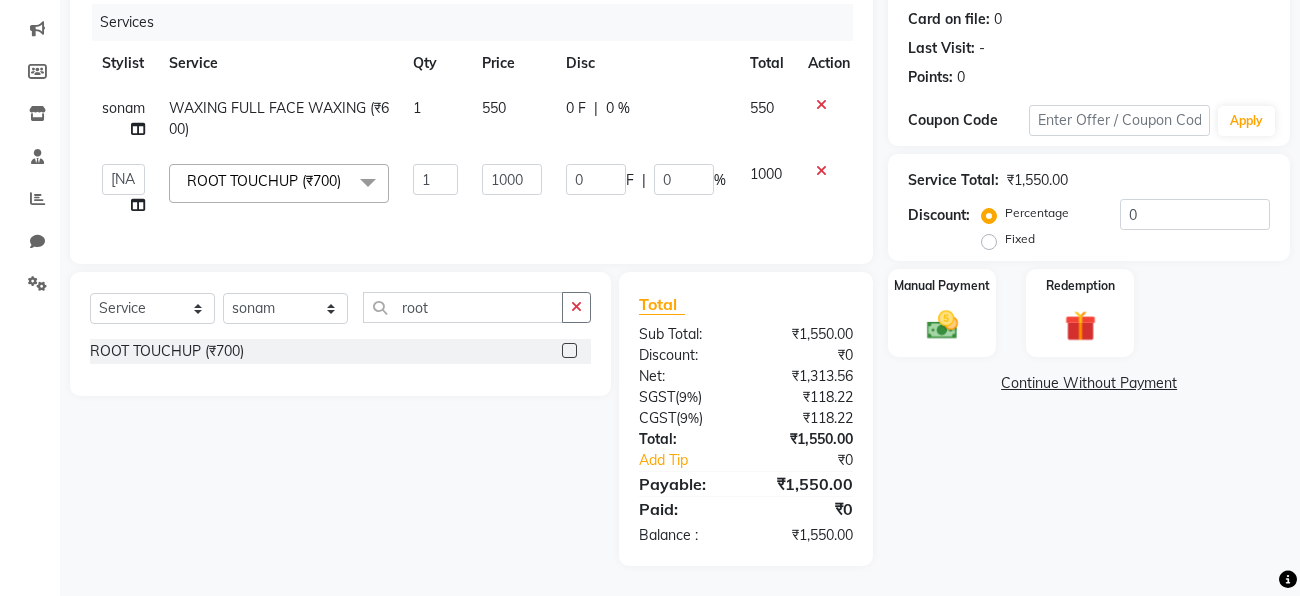 click on "Client +91 [PHONE] Date 01-08-2025 Invoice Number V/2025 V/2025-26 0092 Services Stylist Service Qty Price Disc Total Action sonam WAXING FULL FACE WAXING (₹600) 1 550 0 F | 0 % 550  [NAME]   [NAME]   [NAME]   [NAME]    [NAME]   [NAME]   [NAME]   ROOT TOUCHUP (₹700)  x  HAIR CUT Man HAIR STYLE CHANGE  CELEBRITY STYLE  KIDS CUT [BELOW 8 YR]  SHAVE   BEARD DESIGINING   BEARD TRIMMING  BEARD GREY COVERAGE / COLOUR BEARD SPA WITH SHAPING / TRIMMING  SHOMPOO + BLOWDRY THEADING Hair wash Mens  Split end Trim  BASIC HAIR SPA SHOLUDER LENGTH  BASIC HAIR SPA  MID LENGTH  HAIR SPA waist length STANDARD  HAIR SPA SHOLUDER LENGTH STANDARD HAIR SPA  MID Length STANDARD HAIR SPA WAIST LENGTH PREMIUM HAIR SPA(S.L) BASIC DEEP CONDITING (S..l)  STANDARD DEEP CONDITING  BAIC DEEP CONDITING (MID BACK ) BAIC DEEP COMDITING (W.L) STANDARD DEEP CONITING (MID LENGTH) STAANDARD  DEEP CONDITING (W.l) PREMIUM DEEP CONDITING (S.L) PREMIUM DEEP CONDITING (MID .L) PREMIUM DEEP CONDITING (w.L) HENNG APPLICATION BASIC (S.L) Eyebrows" 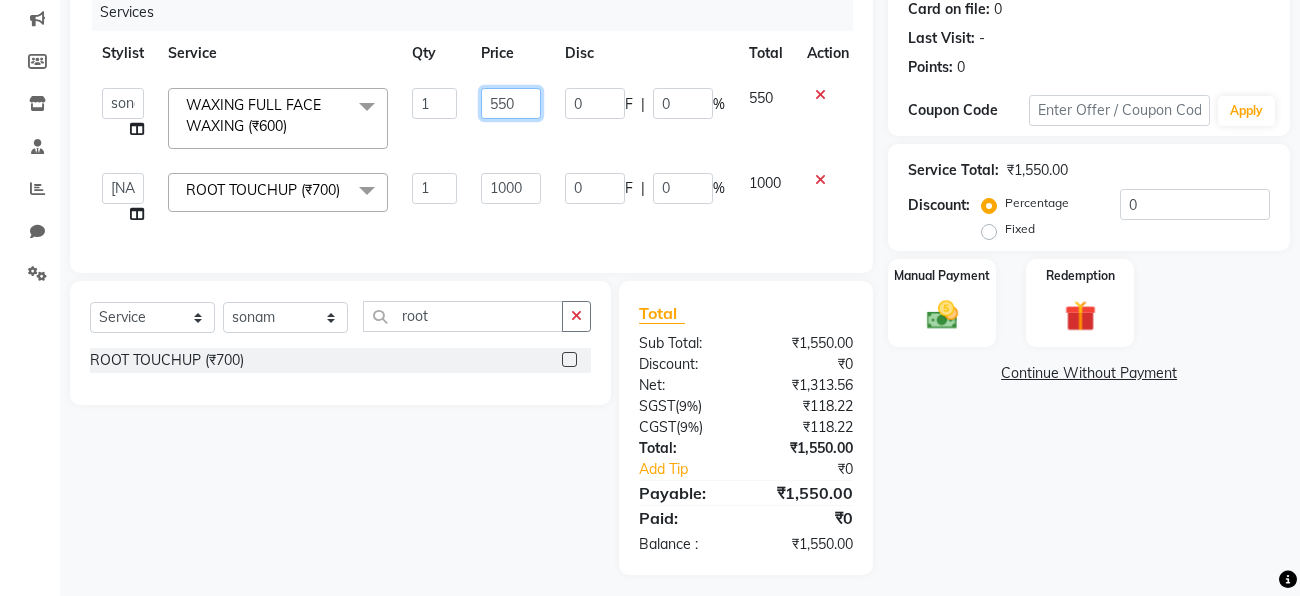 click on "550" 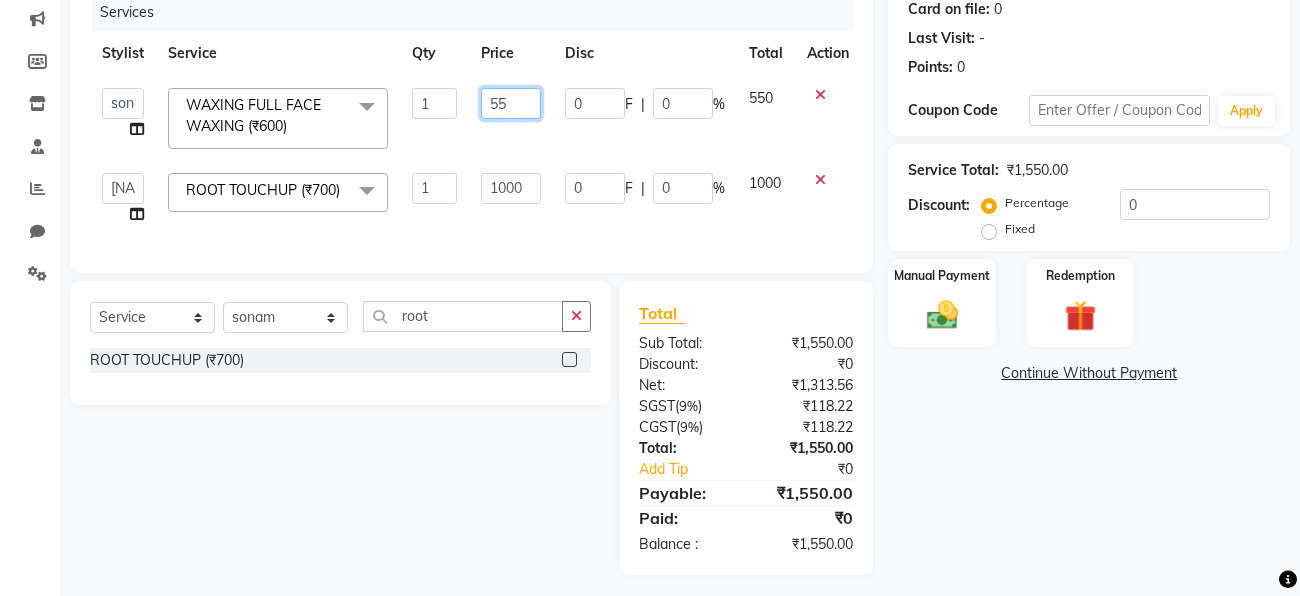 type on "5" 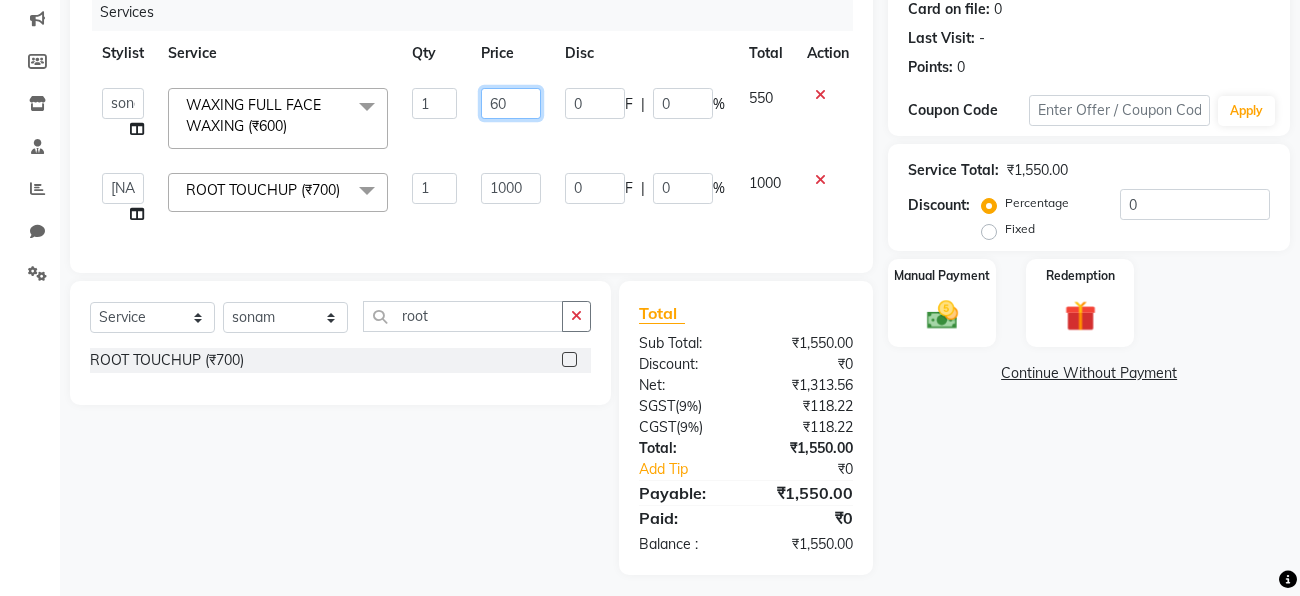 type on "600" 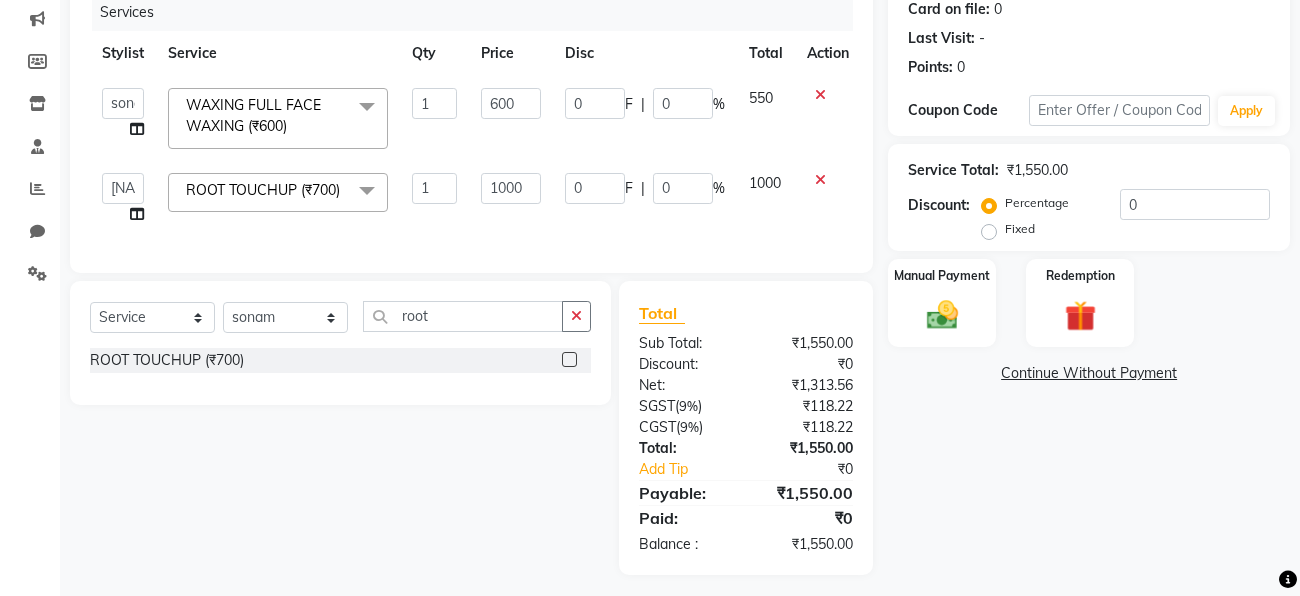 click on "Client +91 [PHONE] Date 01-08-2025 Invoice Number V/2025 V/2025-26 0092 Services Stylist Service Qty Price Disc Total Action  [NAME]   [NAME]   [NAME]   [NAME]    [NAME]   [NAME]   [NAME]   WAXING FULL FACE WAXING (₹600)  x  HAIR CUT Man (₹299) HAIR STYLE CHANGE  (₹399) CELEBRITY STYLE  (₹599) KIDS CUT [BELOW 8 YR] (₹349)  SHAVE  (₹149)  BEARD DESIGINING  (₹199)  BEARD TRIMMING  (₹149) BEARD GREY COVERAGE / COLOUR (₹249) BEARD SPA WITH SHAPING / TRIMMING  (₹299) SHOMPOO + BLOWDRY (₹149) THEADING (₹99) Hair wash Mens  (₹100) Split end Trim  (₹500) BASIC HAIR SPA SHOLUDER LENGTH  (₹899) BASIC HAIR SPA  MID LENGTH (₹1199)  HAIR SPA waist length (₹1499) STANDARD  HAIR SPA SHOLUDER LENGTH (₹999) STANDARD HAIR SPA  MID Length (₹1499) STANDARD HAIR SPA WAIST LENGTH (₹1799) PREMIUM HAIR SPA(S.L) (₹1499) BASIC DEEP CONDITING (S..l)  (₹349) STANDARD DEEP CONDITING  (₹399) BAIC DEEP CONDITING (MID BACK ) (₹449) BAIC DEEP COMDITING (W.L) (₹499) Basic Streak SL (₹249)" 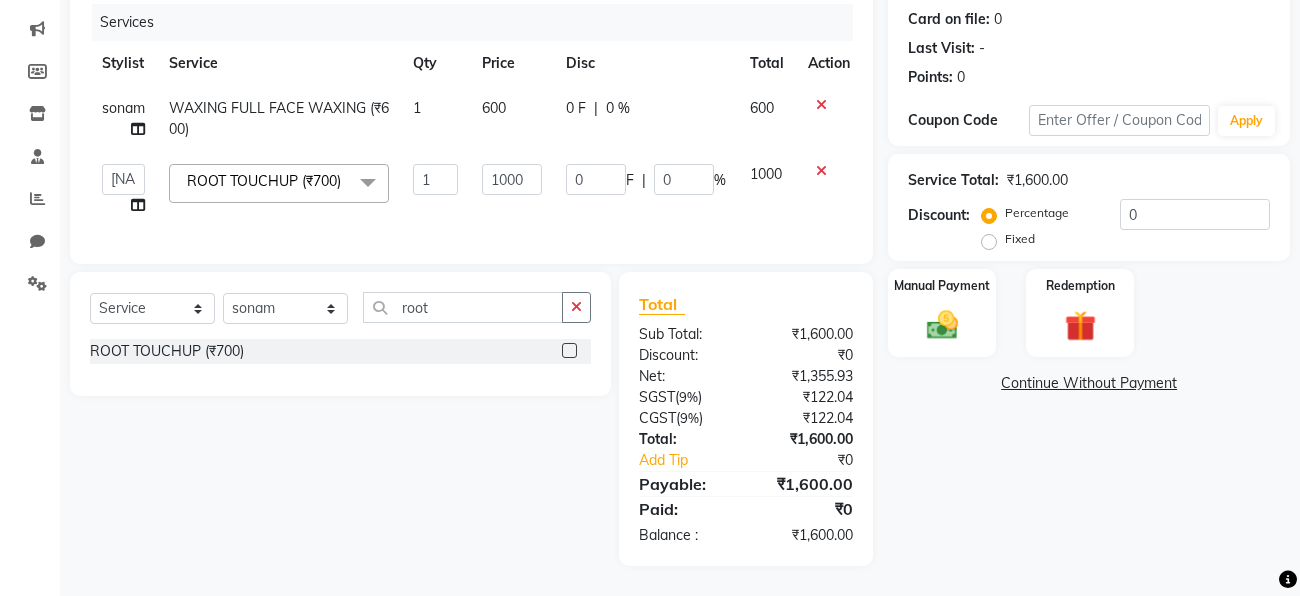 click on "Select  Service  Product  Membership  Package Voucher Prepaid Gift Card  Select Stylist [NAME] [NAME] [NAME] [NAME] [NAME] [NAME] [NAME]  root ROOT TOUCHUP (₹700)" 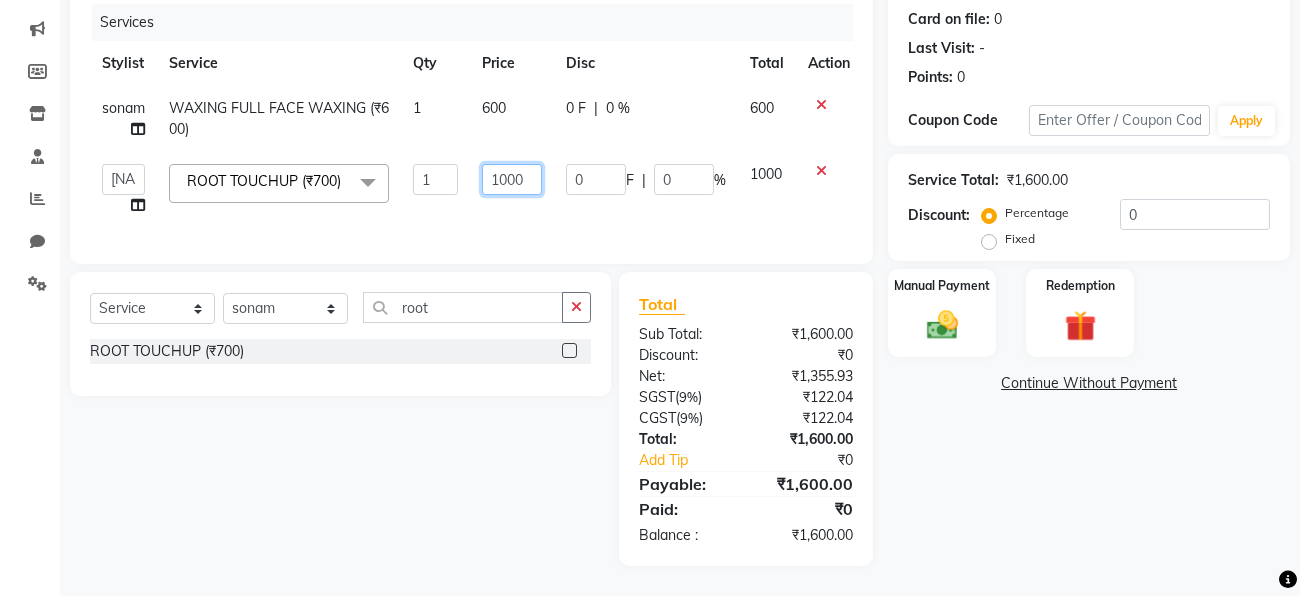 click on "1000" 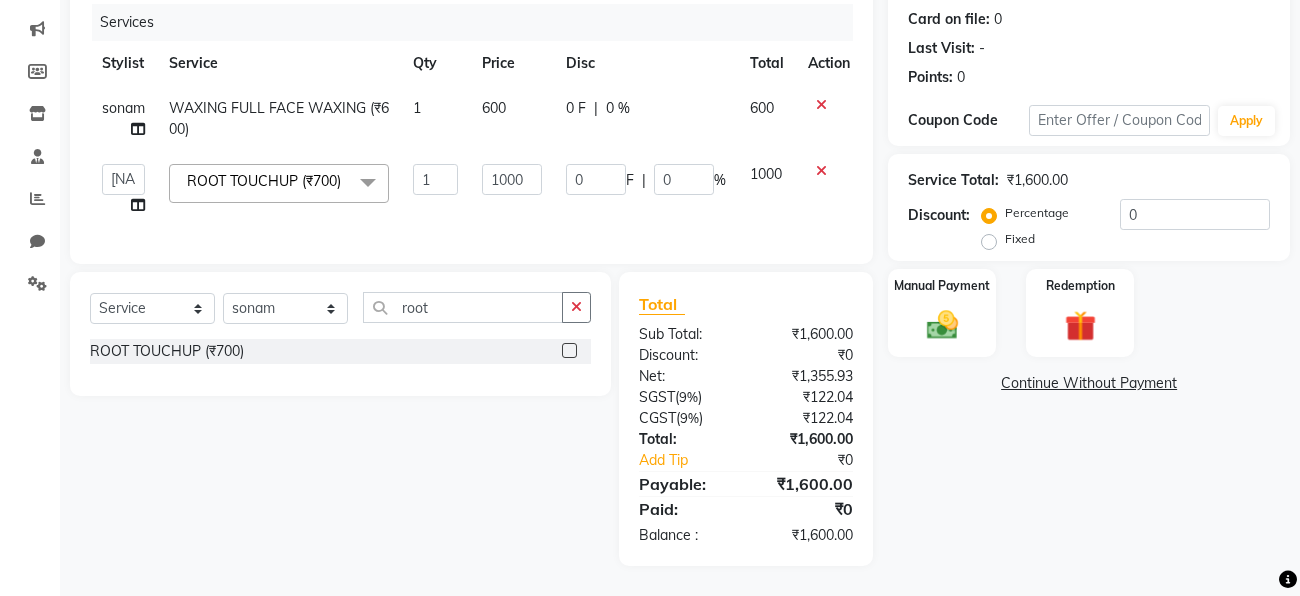 click on "1000" 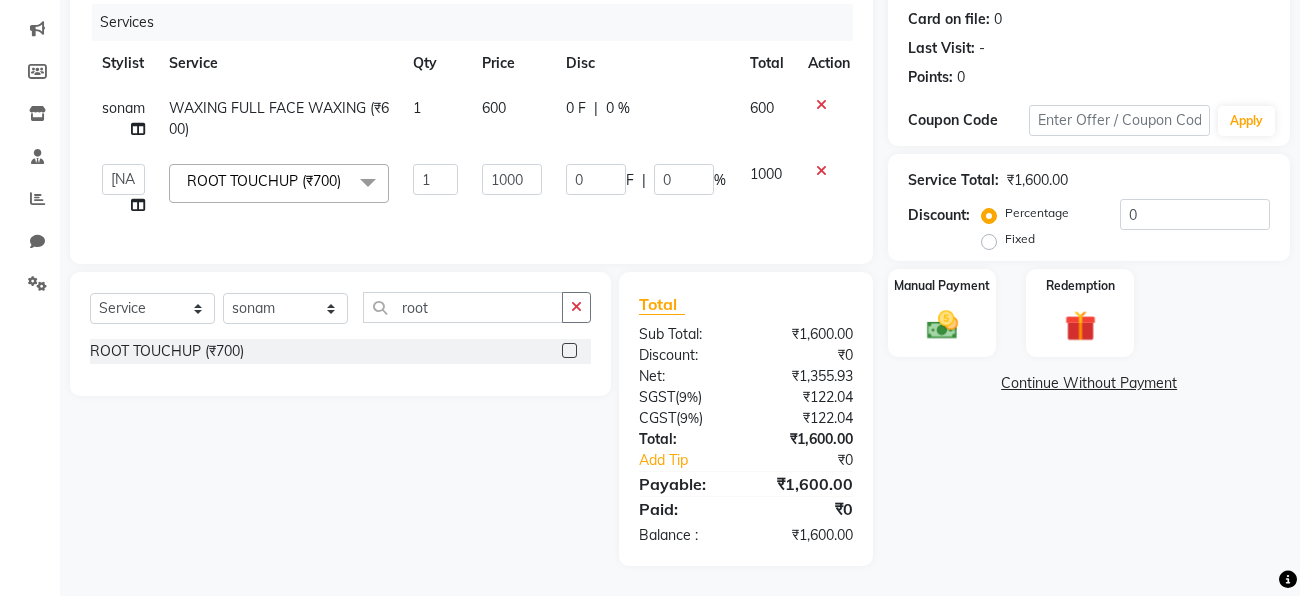 click on "Client +91 [PHONE] Date 01-08-2025 Invoice Number V/2025 V/2025-26 0092 Services Stylist Service Qty Price Disc Total Action sonam WAXING FULL FACE WAXING (₹600) 1 600 0 F | 0 % 600  [NAME]   [NAME]   [NAME]   [NAME]    [NAME]   [NAME]   [NAME]   ROOT TOUCHUP (₹700)  x  HAIR CUT Man HAIR STYLE CHANGE  CELEBRITY STYLE  KIDS CUT [BELOW 8 YR]  SHAVE   BEARD DESIGINING   BEARD TRIMMING  BEARD GREY COVERAGE / COLOUR BEARD SPA WITH SHAPING / TRIMMING  SHOMPOO + BLOWDRY THEADING Hair wash Mens  Split end Trim  BASIC HAIR SPA SHOLUDER LENGTH  BASIC HAIR SPA  MID LENGTH  HAIR SPA waist length STANDARD  HAIR SPA SHOLUDER LENGTH STANDARD HAIR SPA  MID Length STANDARD HAIR SPA WAIST LENGTH PREMIUM HAIR SPA(S.L) BASIC DEEP CONDITING (S..l)  STANDARD DEEP CONDITING  BAIC DEEP CONDITING (MID BACK ) BAIC DEEP COMDITING (W.L) STANDARD DEEP CONITING (MID LENGTH) STAANDARD  DEEP CONDITING (W.l) PREMIUM DEEP CONDITING (S.L) PREMIUM DEEP CONDITING (MID .L) PREMIUM DEEP CONDITING (w.L) HENNG APPLICATION BASIC (S.L) Eyebrows" 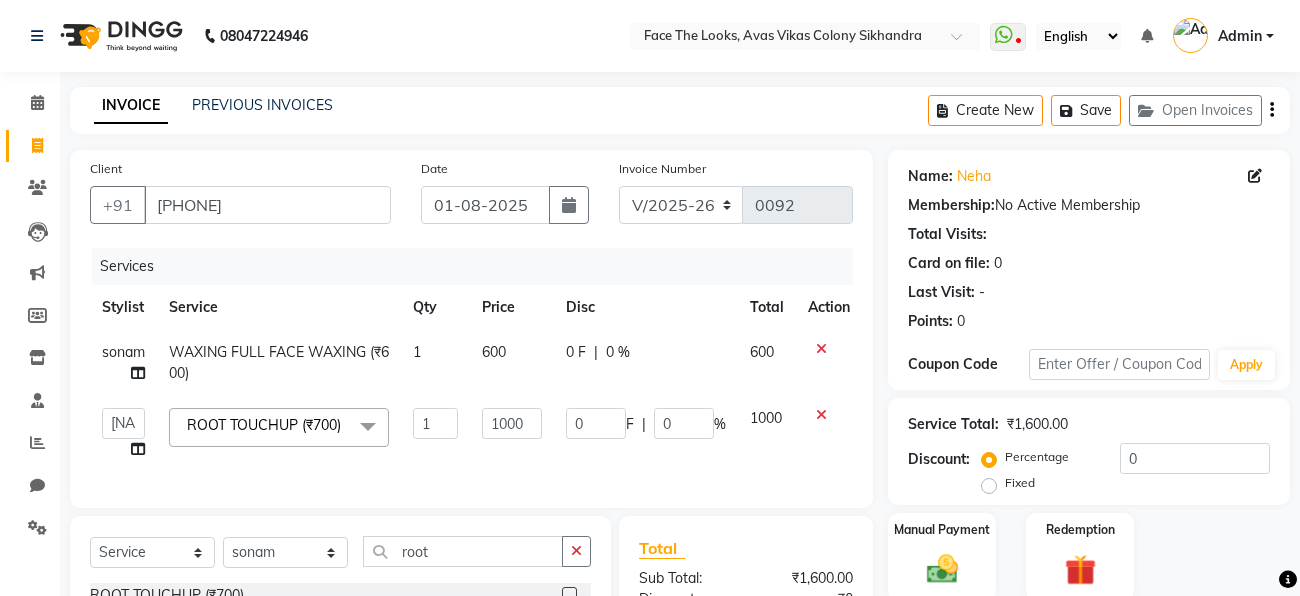 scroll, scrollTop: 254, scrollLeft: 0, axis: vertical 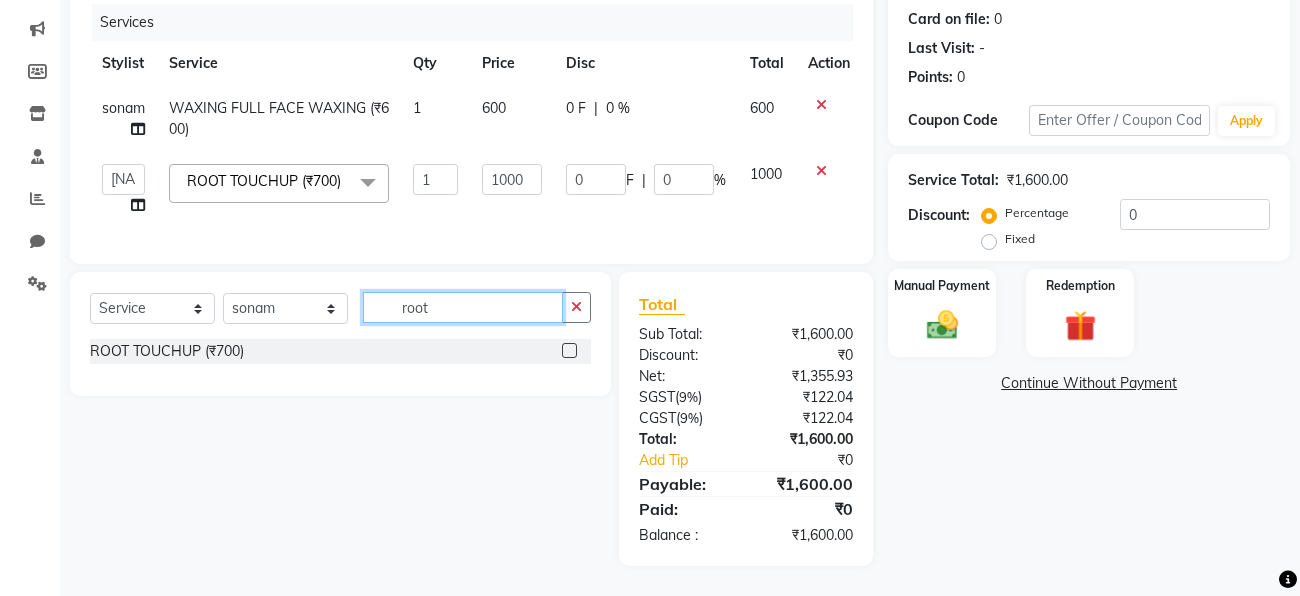 click on "root" 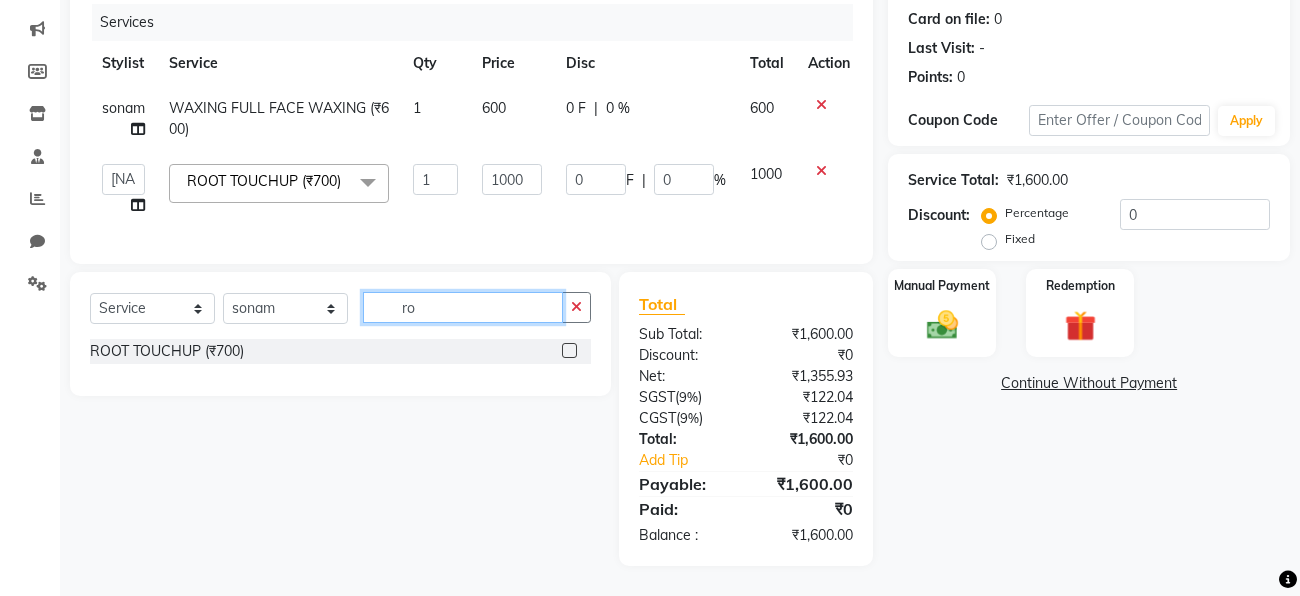 type on "r" 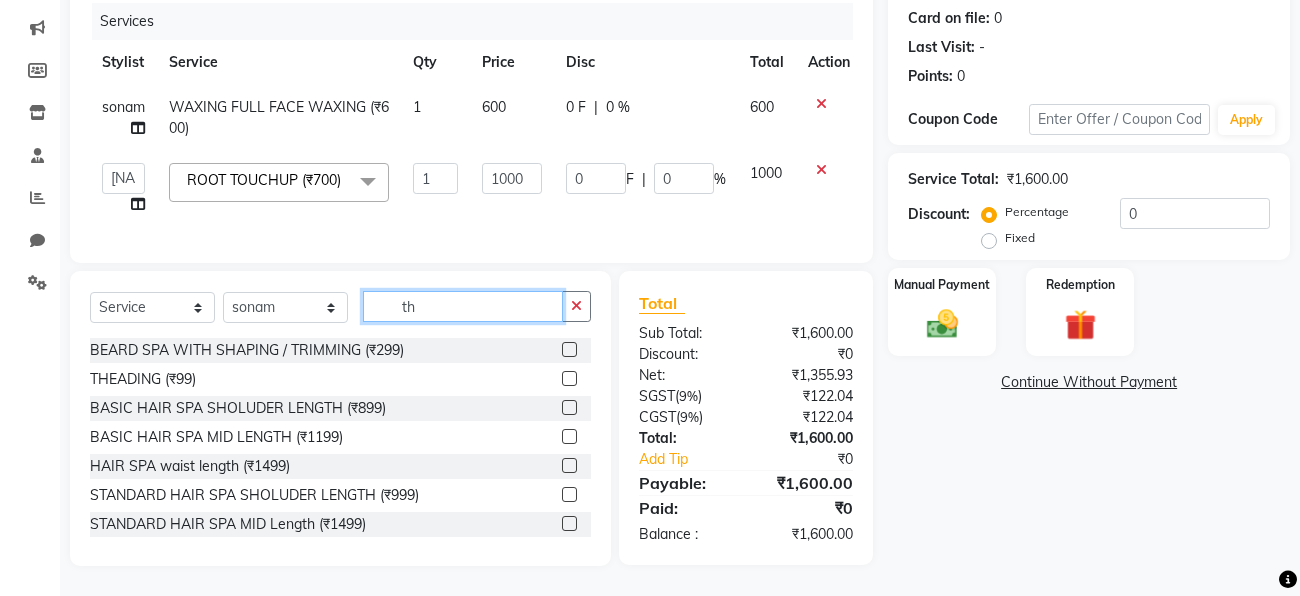 type on "t" 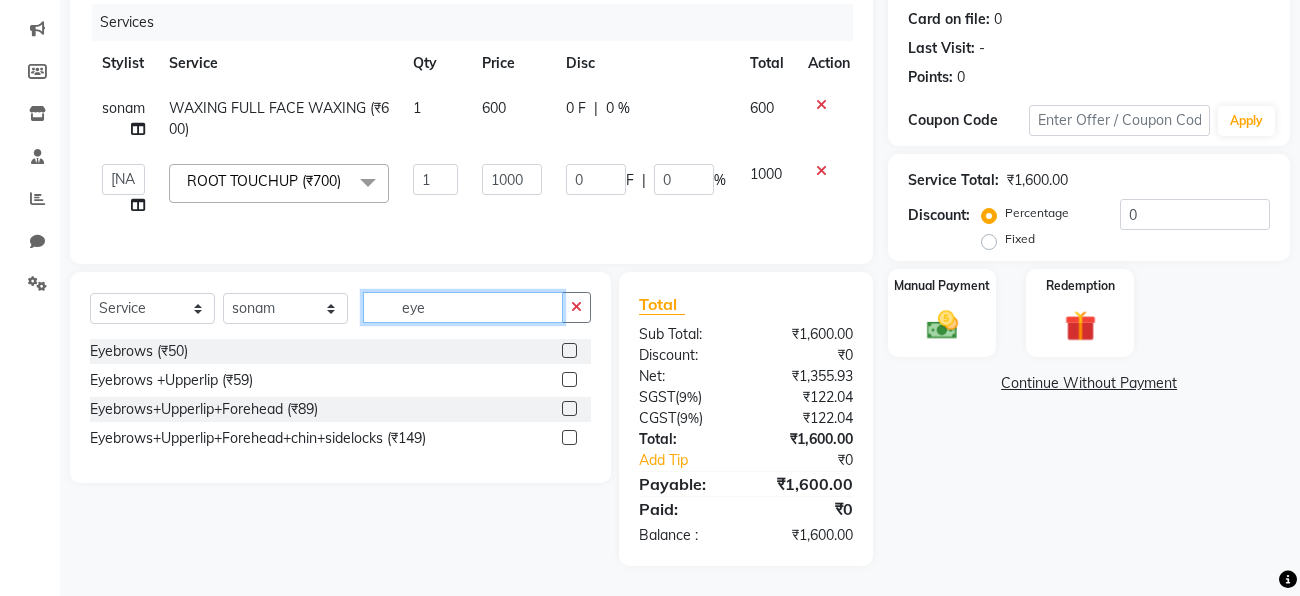 type on "eye" 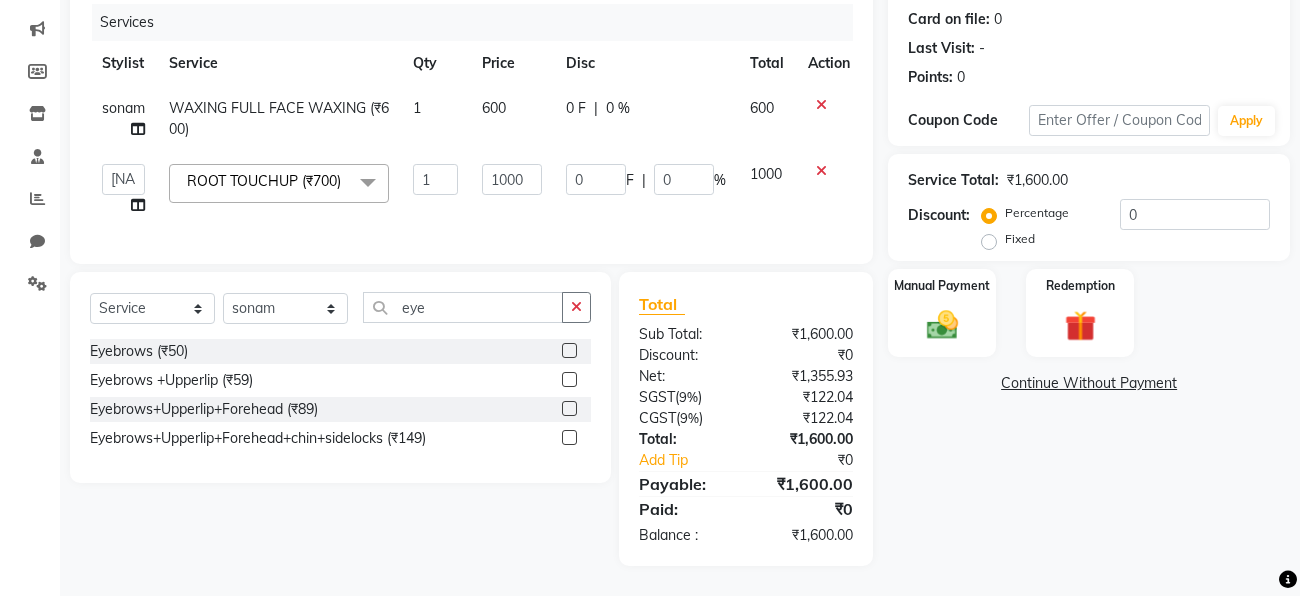 click 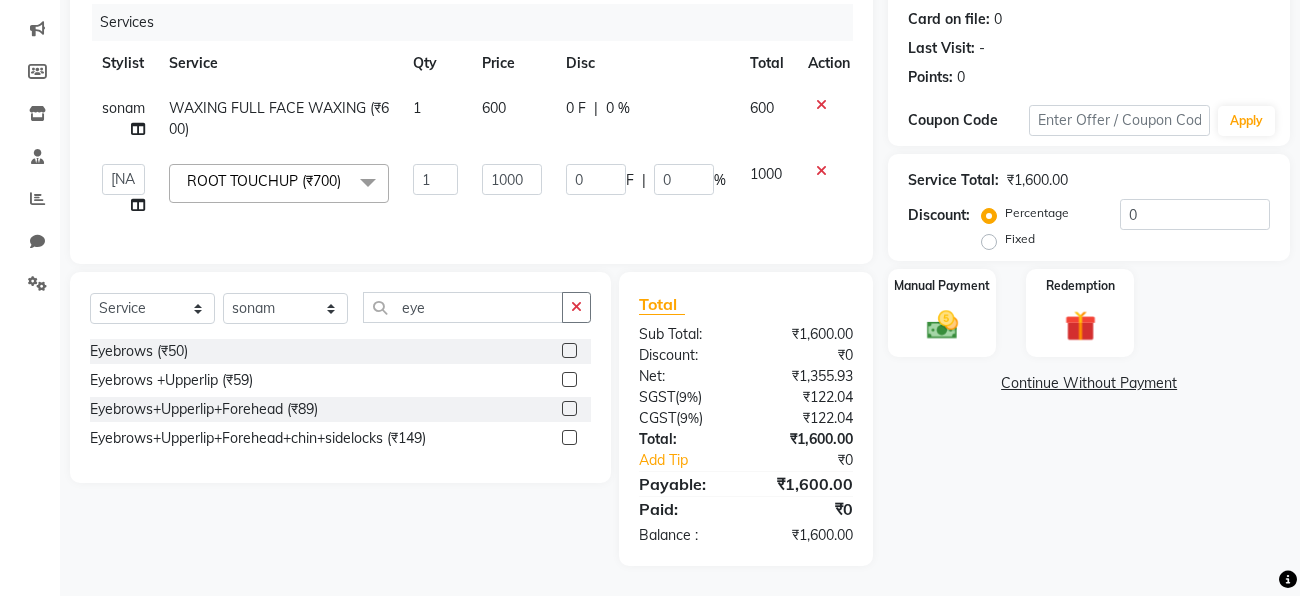 click at bounding box center [568, 351] 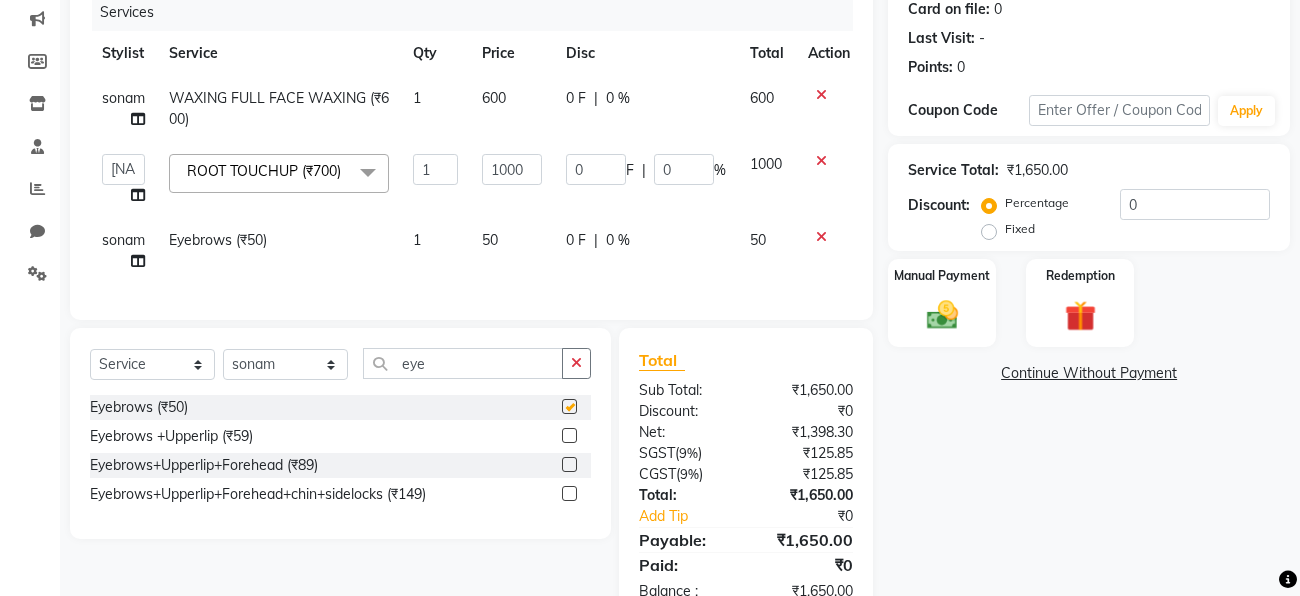 checkbox on "false" 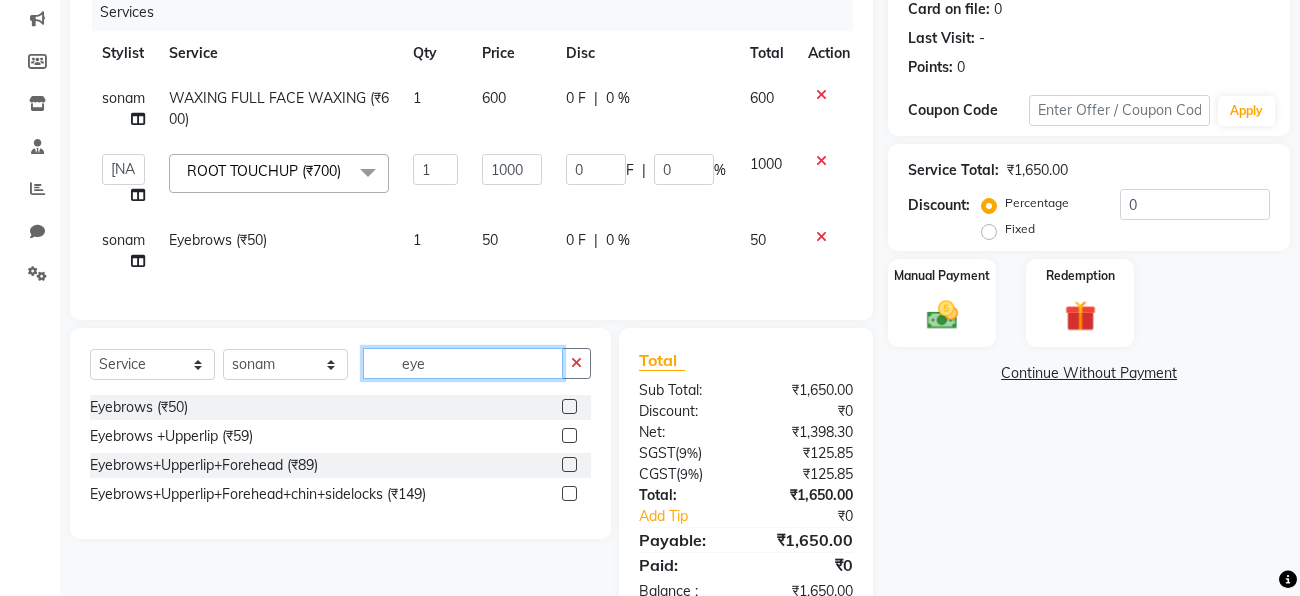 click on "eye" 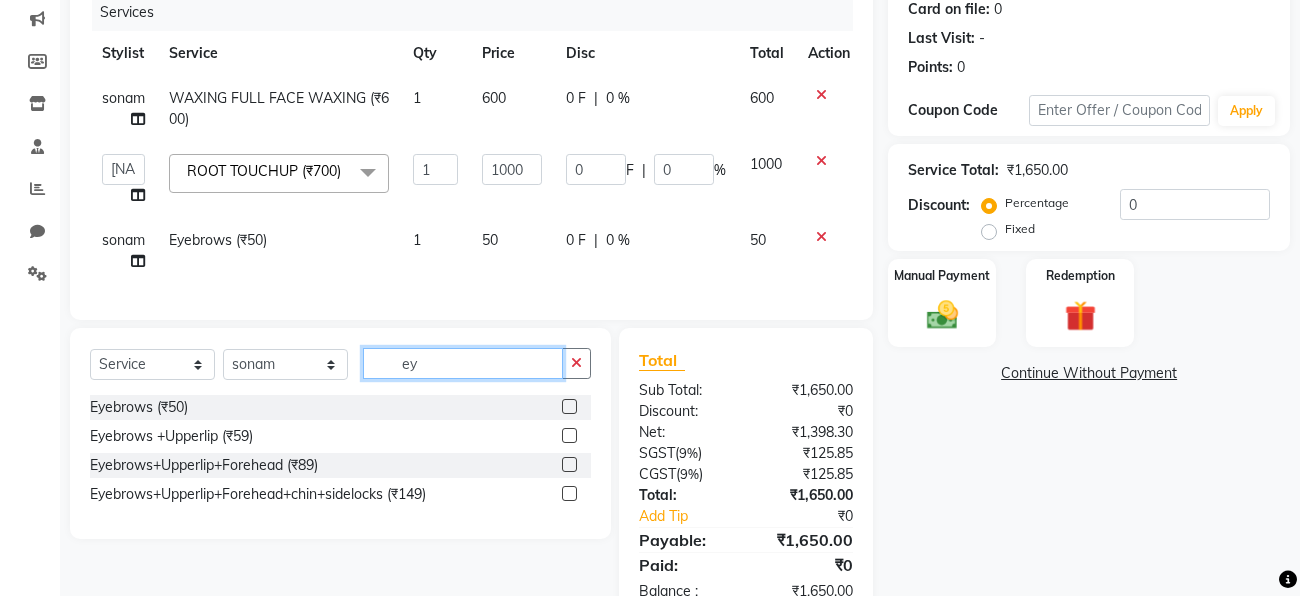 type on "e" 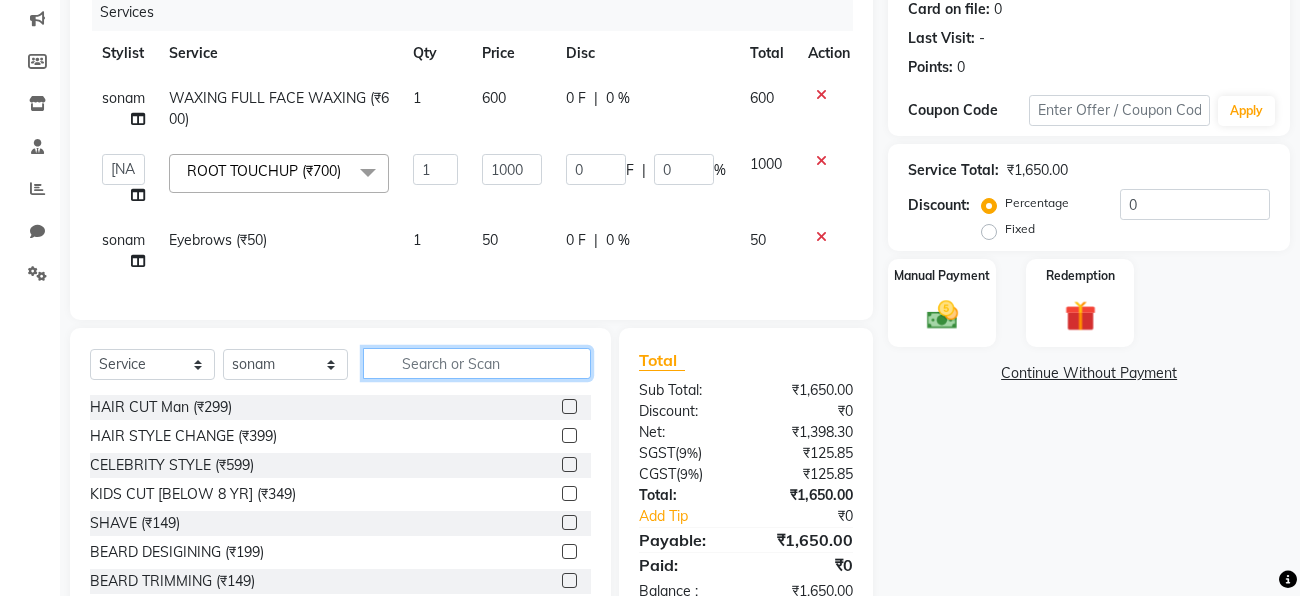 type 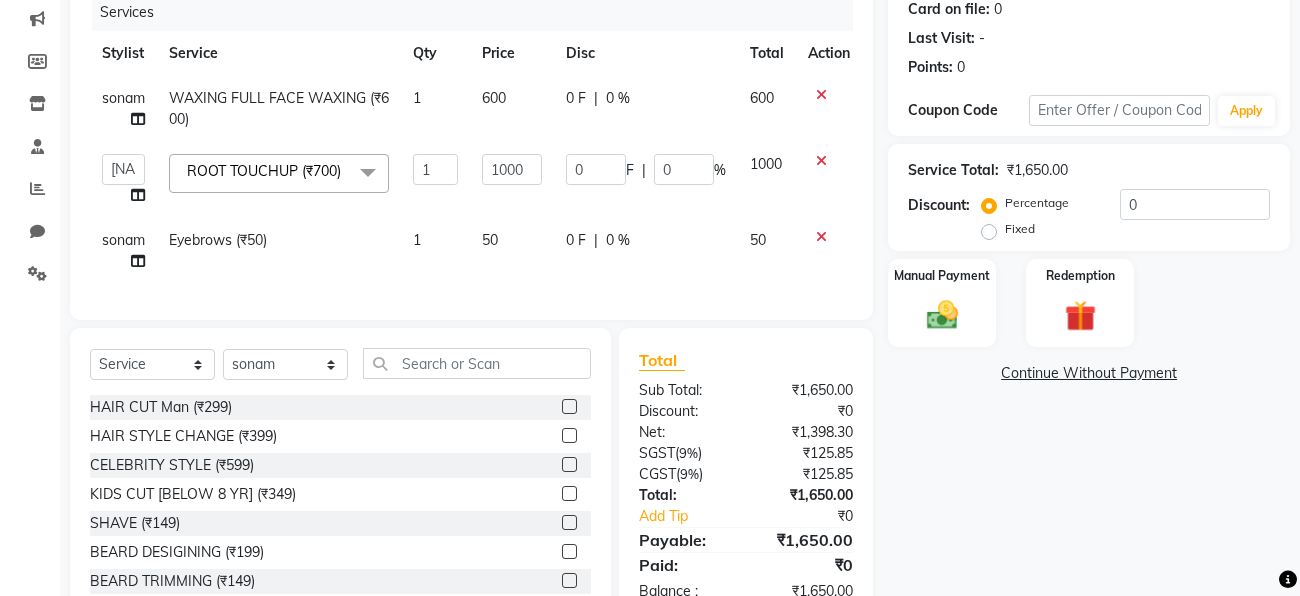 click on "0 F | 0 %" 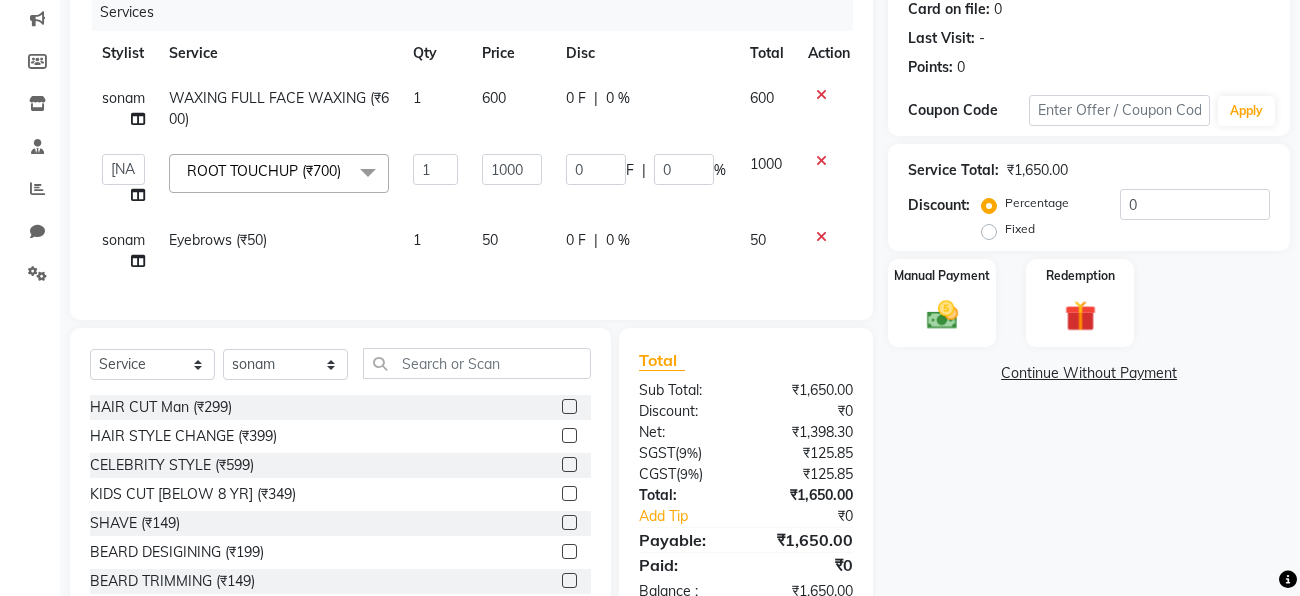 select on "82659" 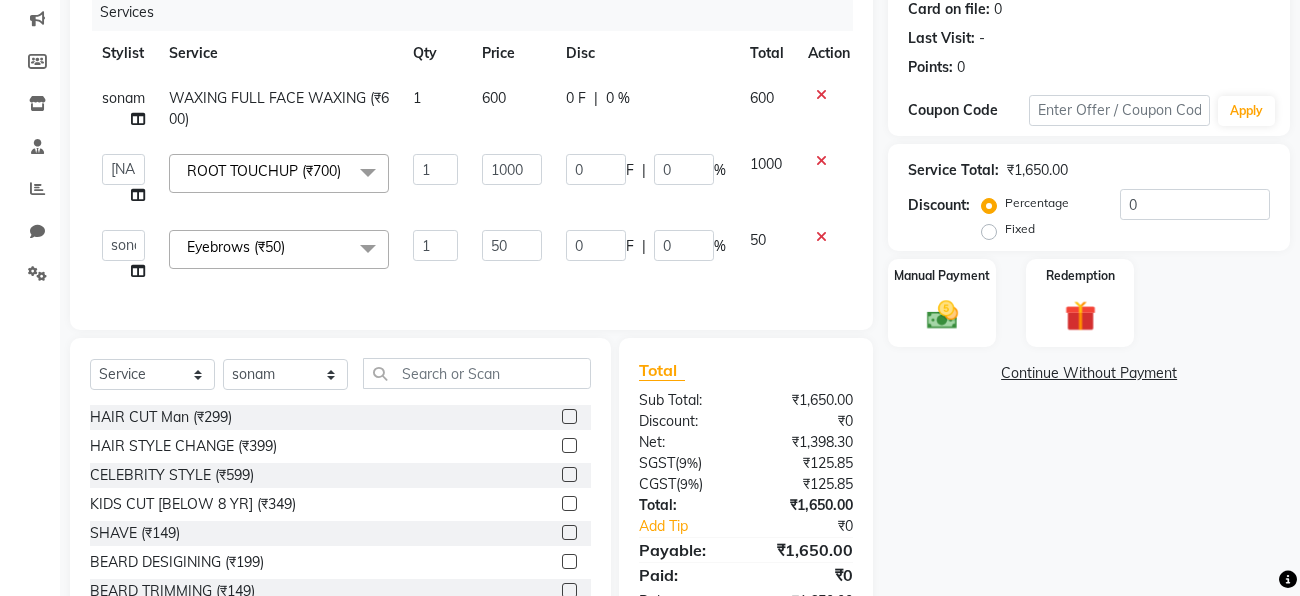 click on "Services Stylist Service Qty Price Disc Total Action sonam WAXING FULL FACE WAXING (₹600) 1 600 0 F | 0 % 600  [NAME]   [NAME]   [NAME]   [NAME]    [NAME]   [NAME]   [NAME]   ROOT TOUCHUP (₹700)  x  HAIR CUT Man HAIR STYLE CHANGE  CELEBRITY STYLE  KIDS CUT [BELOW 8 YR]  SHAVE   BEARD DESIGINING   BEARD TRIMMING  BEARD GREY COVERAGE / COLOUR BEARD SPA WITH SHAPING / TRIMMING  SHOMPOO + BLOWDRY THEADING Hair wash Mens  Split end Trim  BASIC HAIR SPA SHOLUDER LENGTH  BASIC HAIR SPA  MID LENGTH  HAIR SPA waist length STANDARD  HAIR SPA SHOLUDER LENGTH STANDARD HAIR SPA  MID Length STANDARD HAIR SPA WAIST LENGTH PREMIUM HAIR SPA(S.L) BASIC DEEP CONDITING (S..l)  STANDARD DEEP CONDITING  BAIC DEEP CONDITING (MID BACK ) BAIC DEEP COMDITING (W.L) STANDARD DEEP CONITING (MID LENGTH) STAANDARD  DEEP CONDITING (W.l) PREMIUM DEEP CONDITING (S.L) PREMIUM DEEP CONDITING (MID .L) PREMIUM DEEP CONDITING (w.L) HENNG APPLICATION BASIC (S.L) HENNG APPLICATION BASIC (MID .L) HENNG APPLICATION BASIC (W.L) Basic Streak SL Chin" 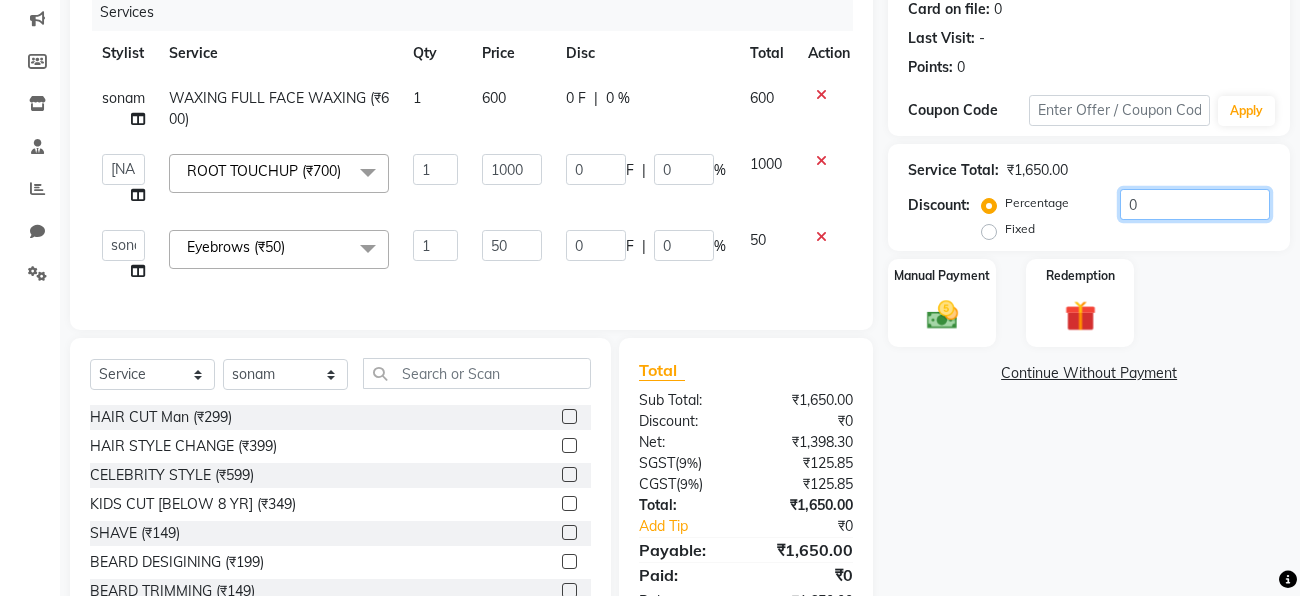 click on "0" 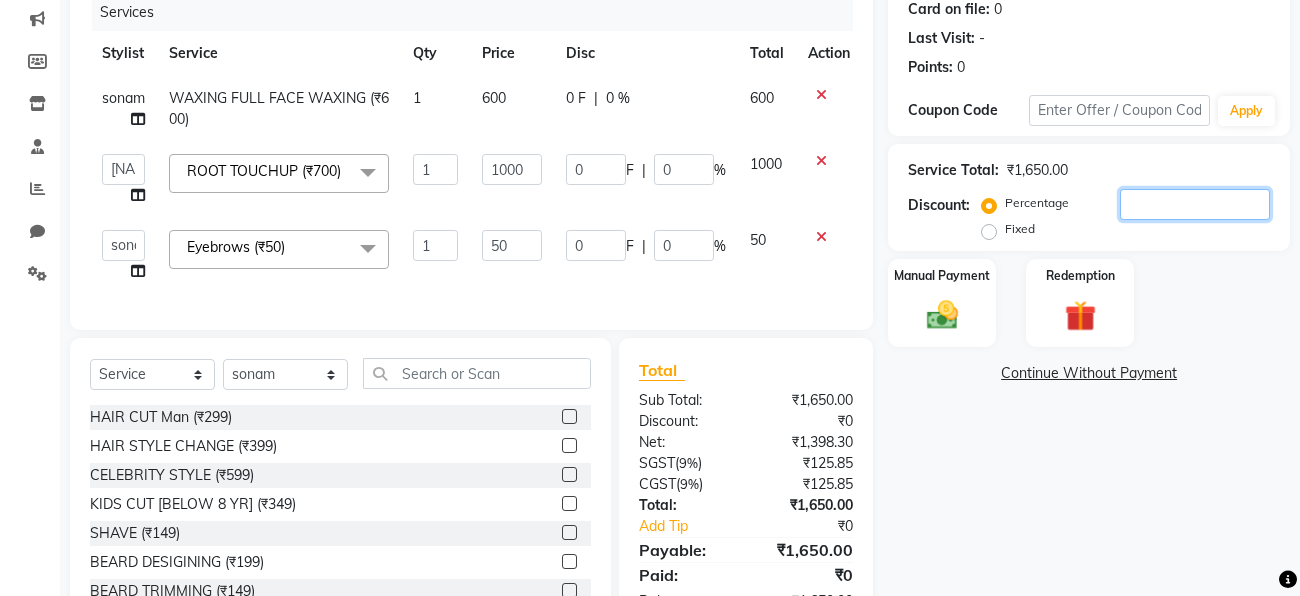 type on "3" 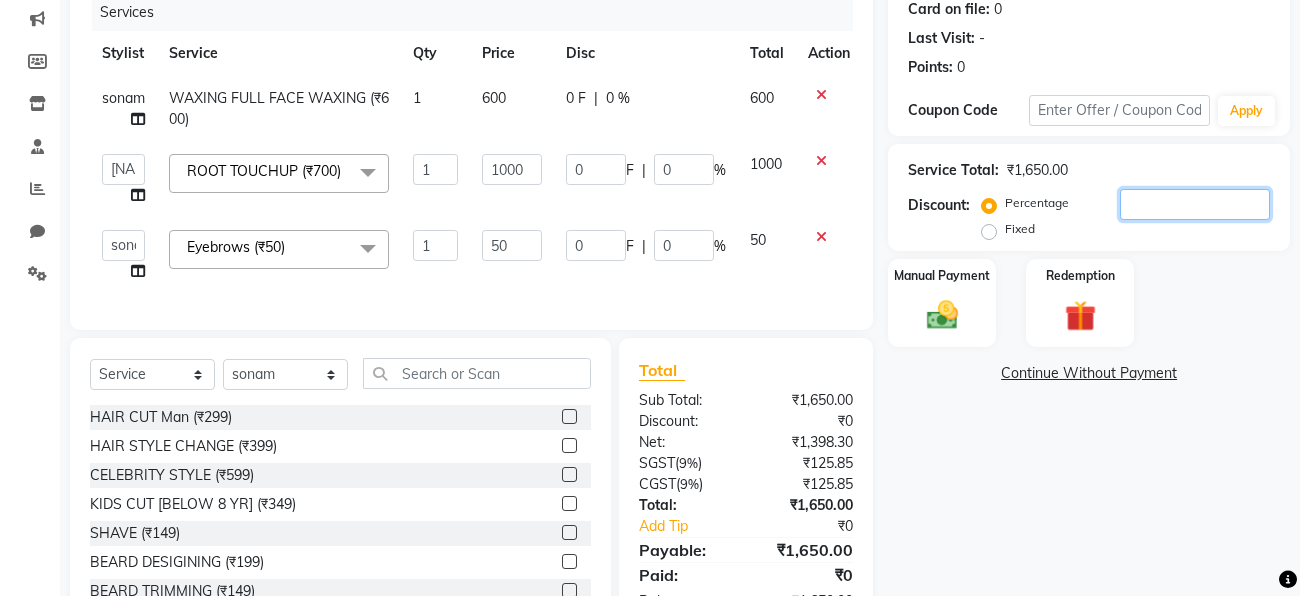 type on "30" 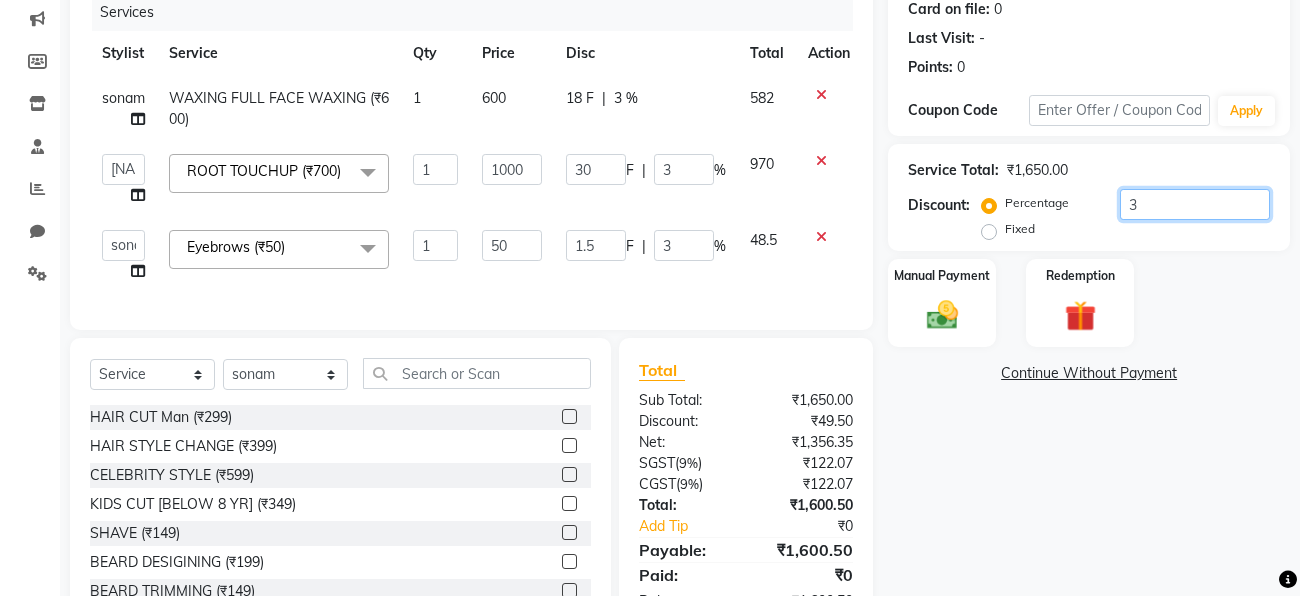 type on "3.5" 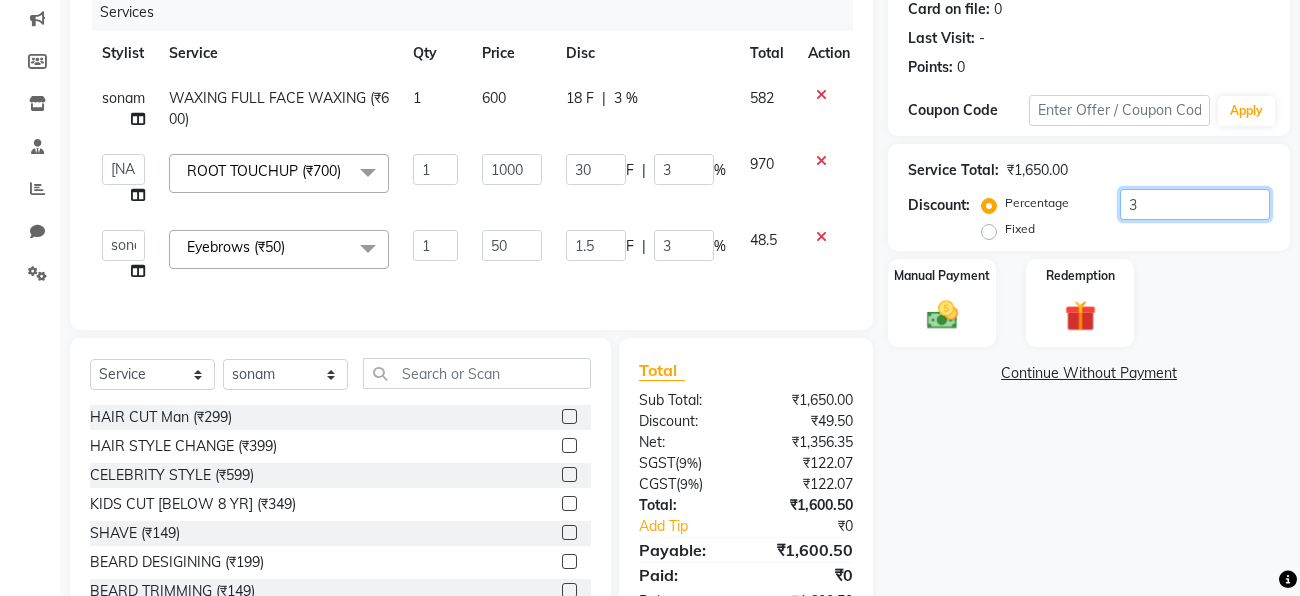 type on "35" 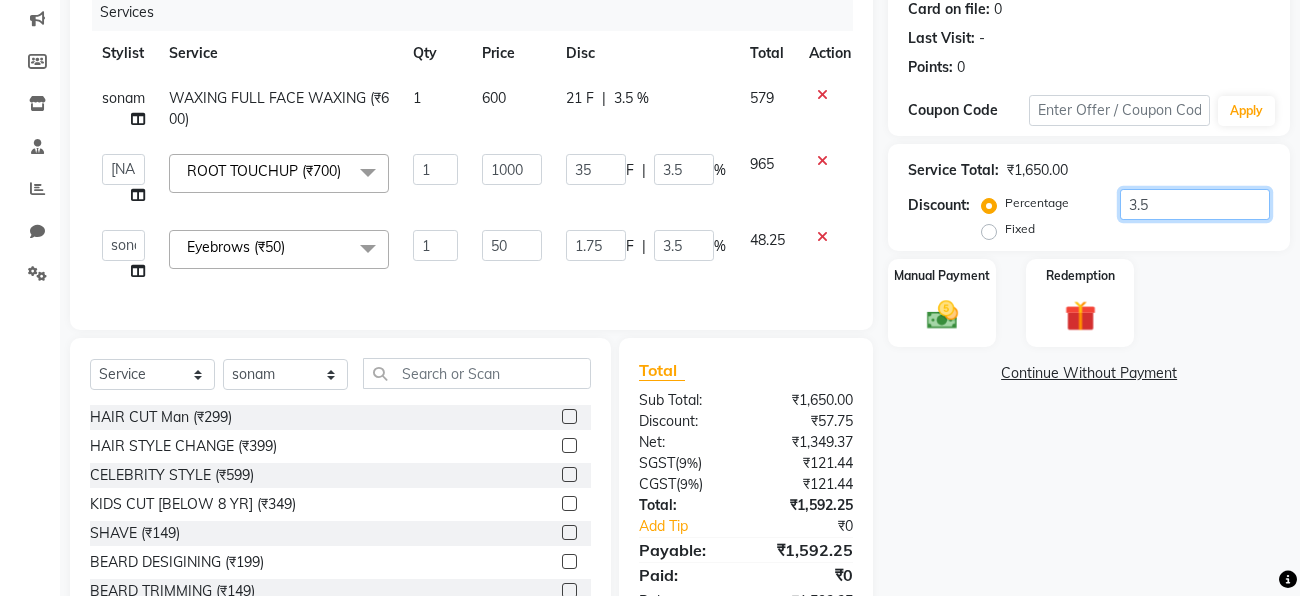 scroll, scrollTop: 277, scrollLeft: 0, axis: vertical 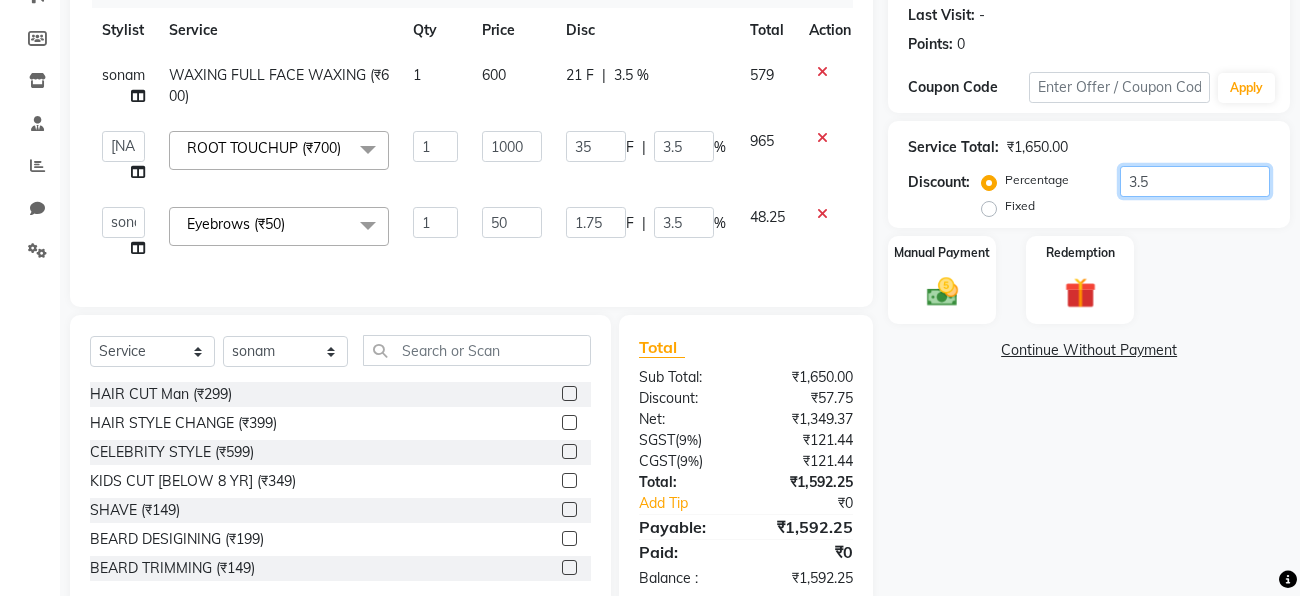 type on "3" 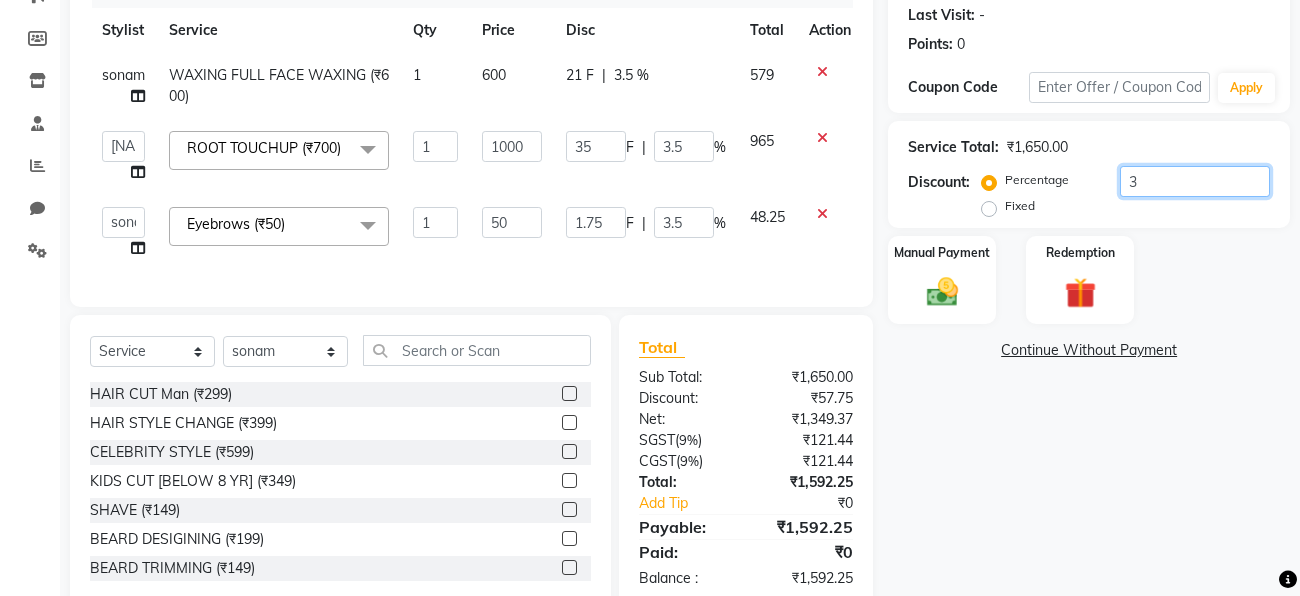 type on "30" 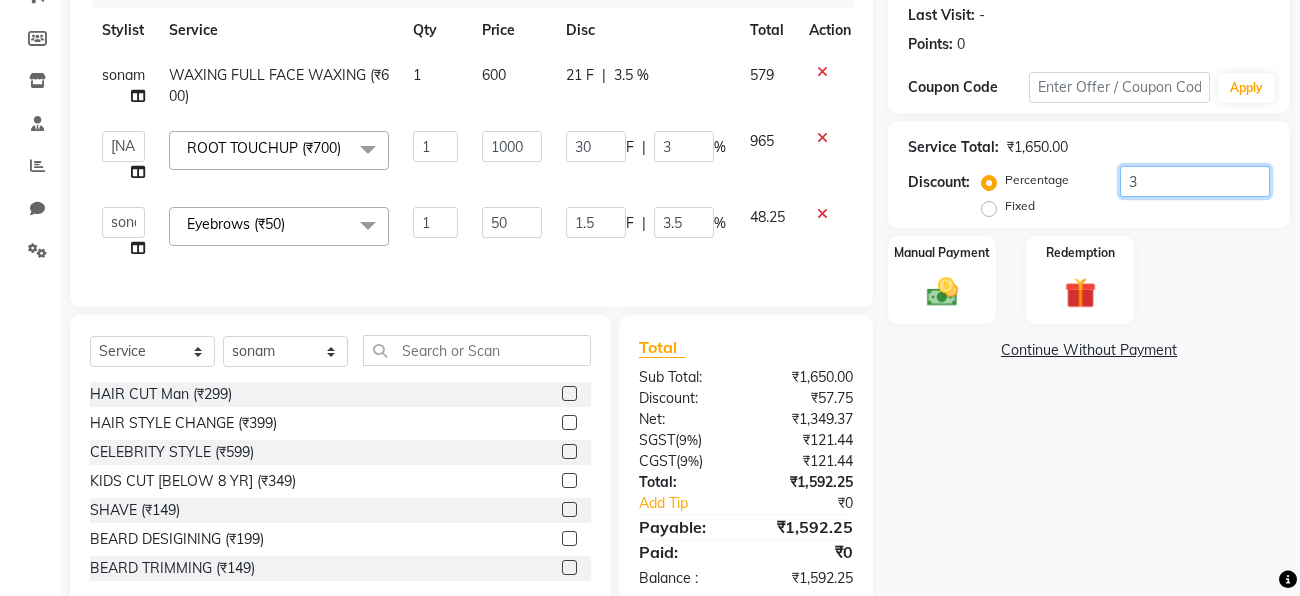 type on "3" 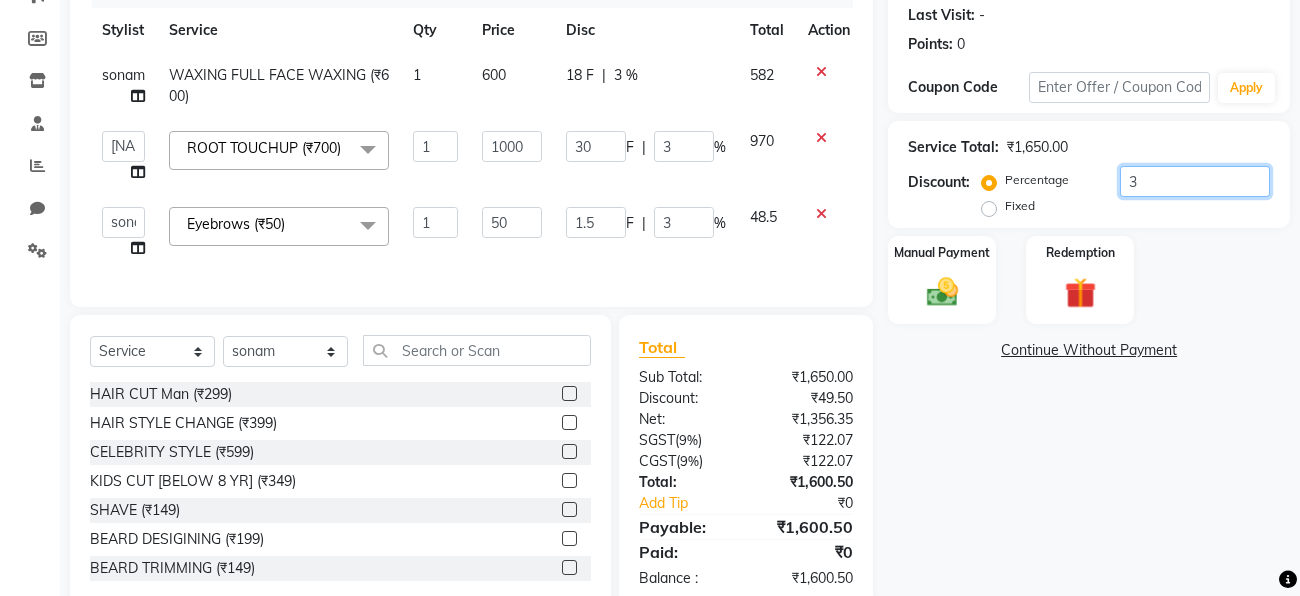 type on "3.2" 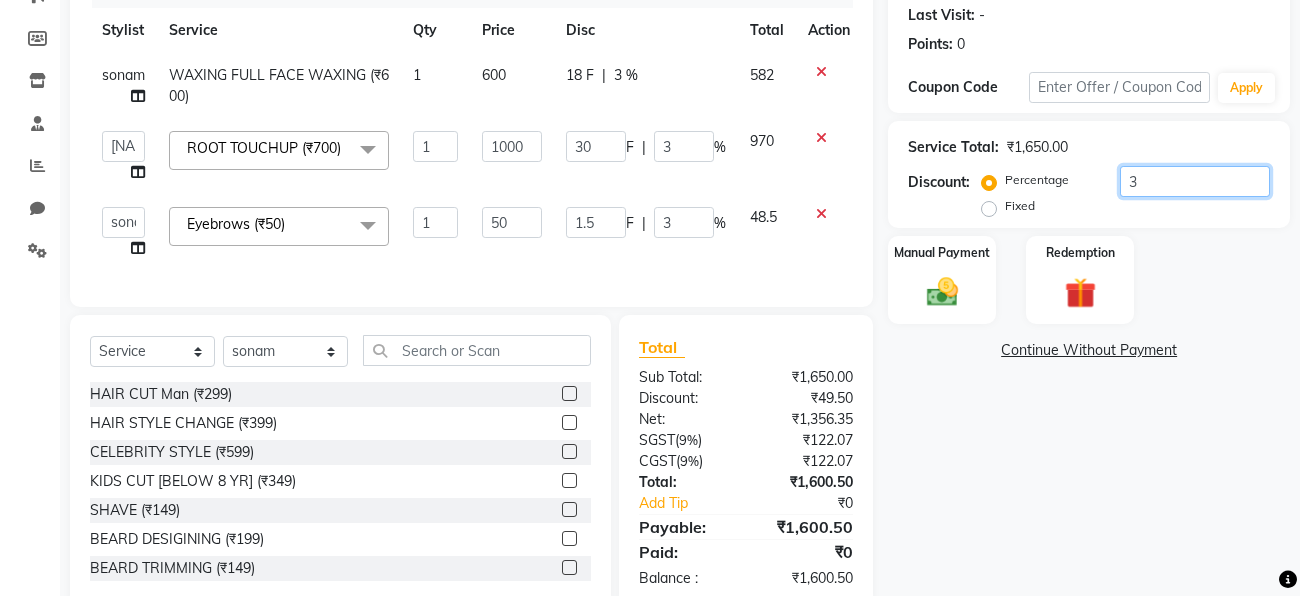 type on "32" 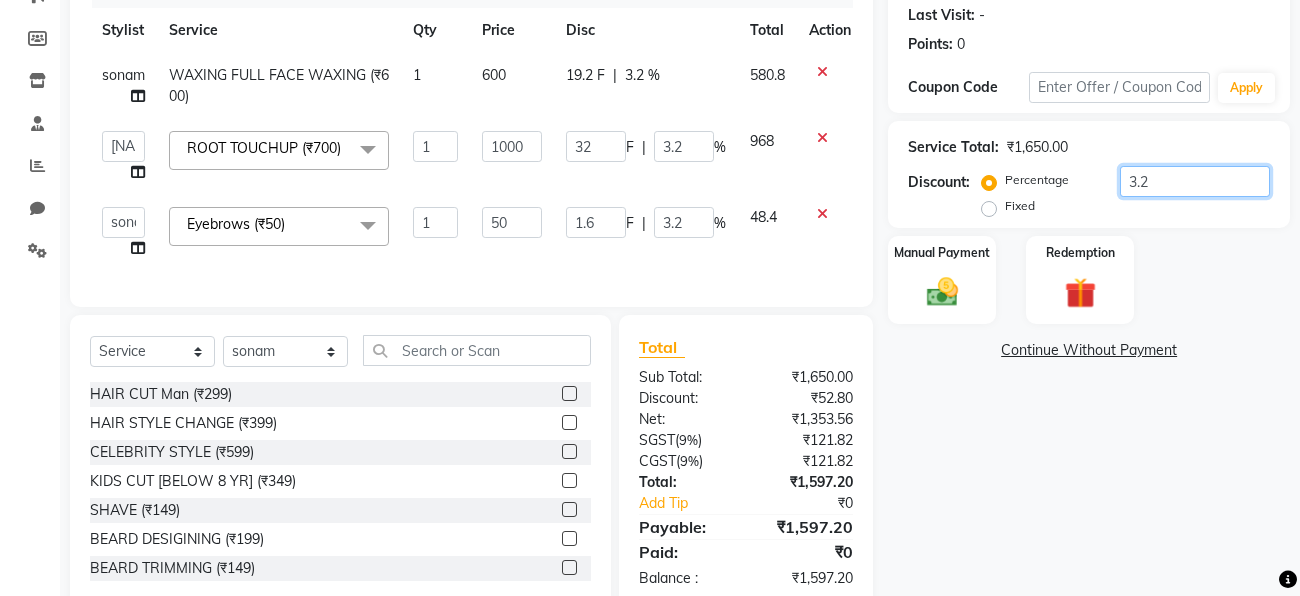 type on "3" 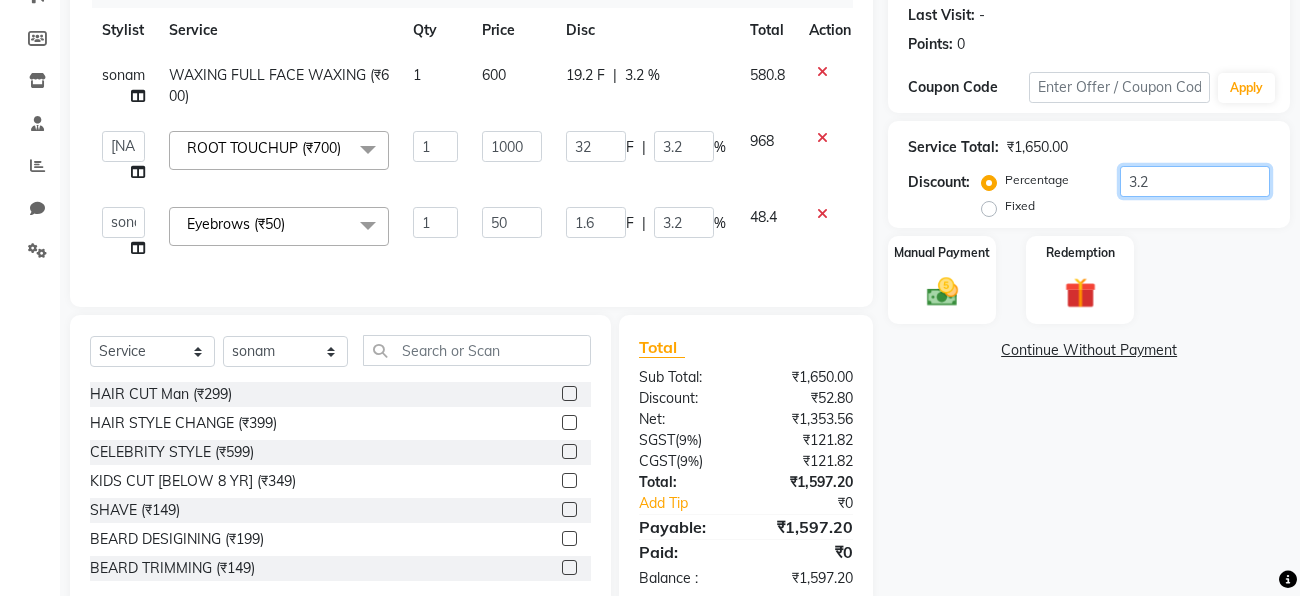 type on "30" 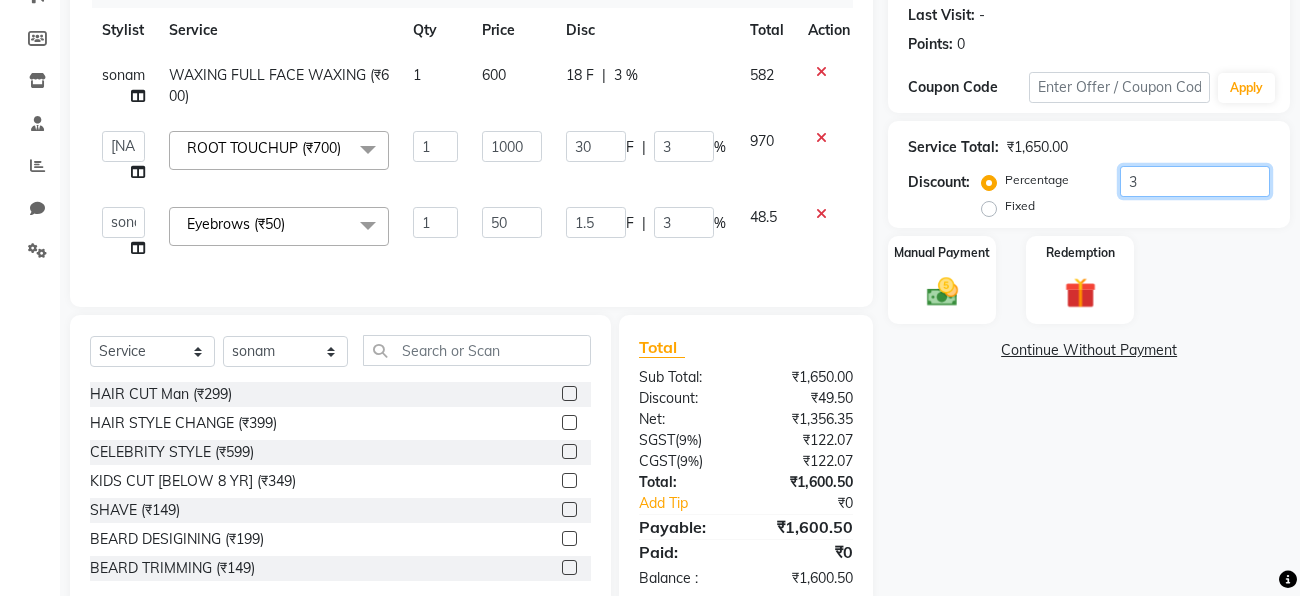 type on "3.1" 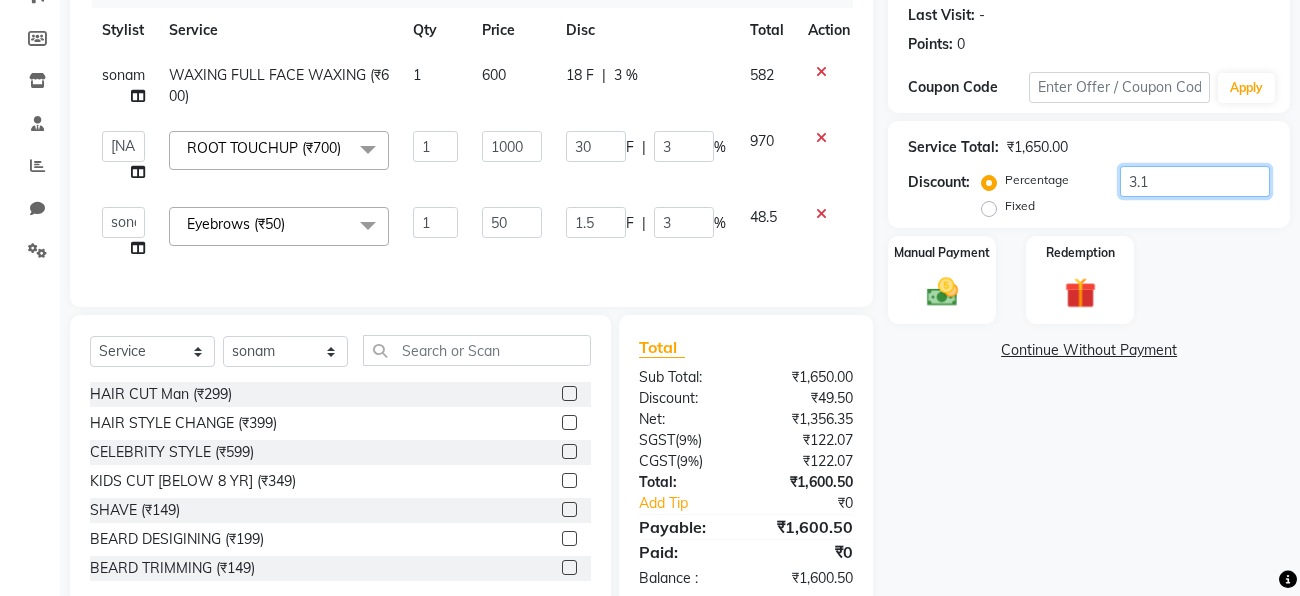 type on "31" 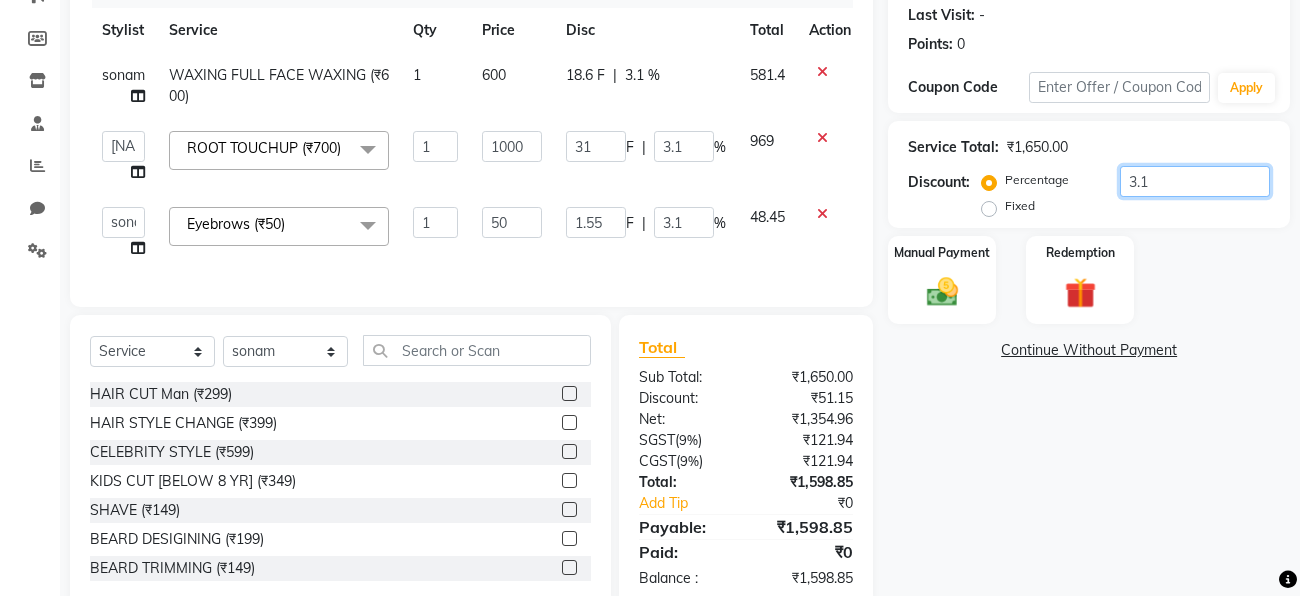 type on "3" 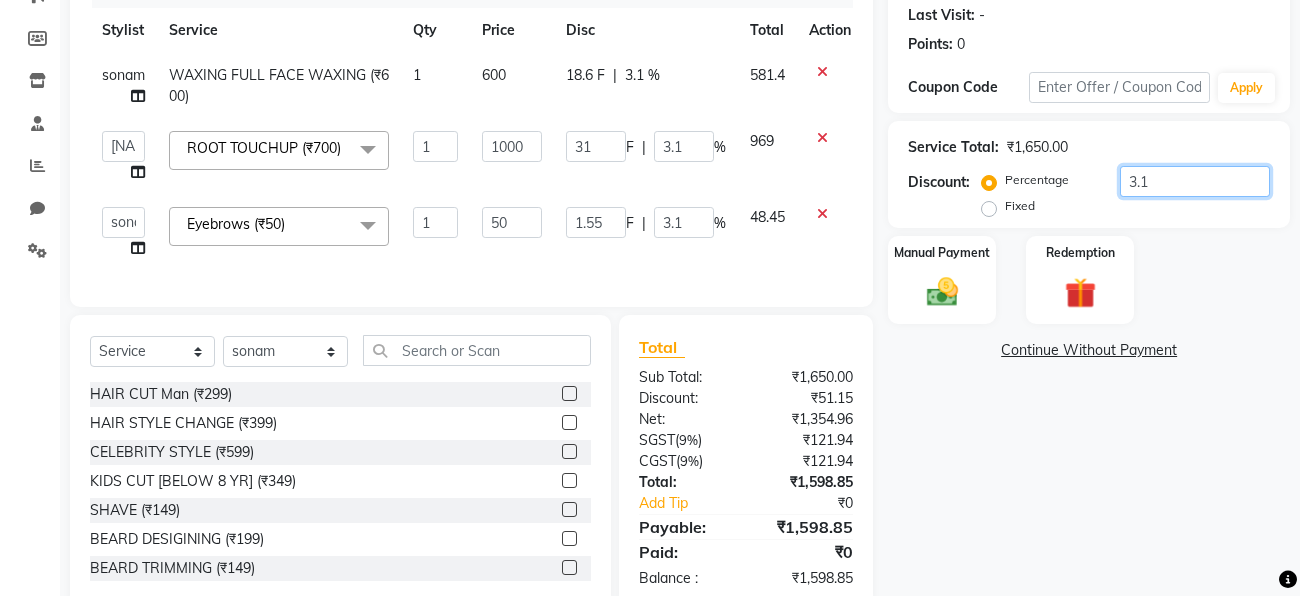 type on "30" 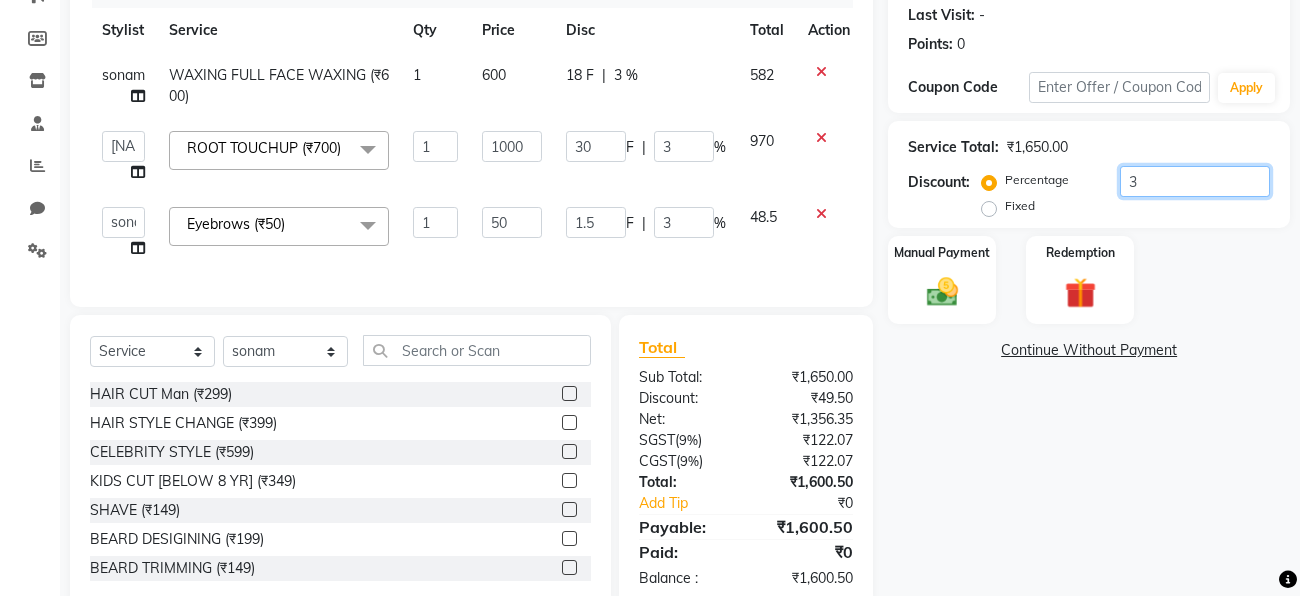 type on "3.2" 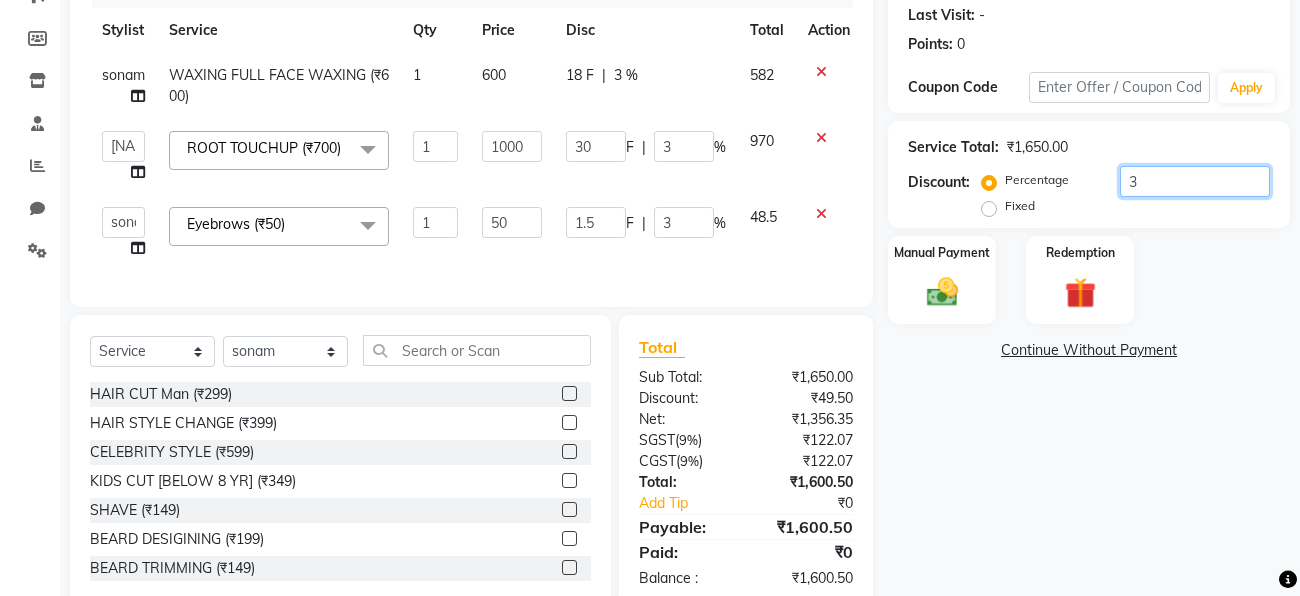 type on "32" 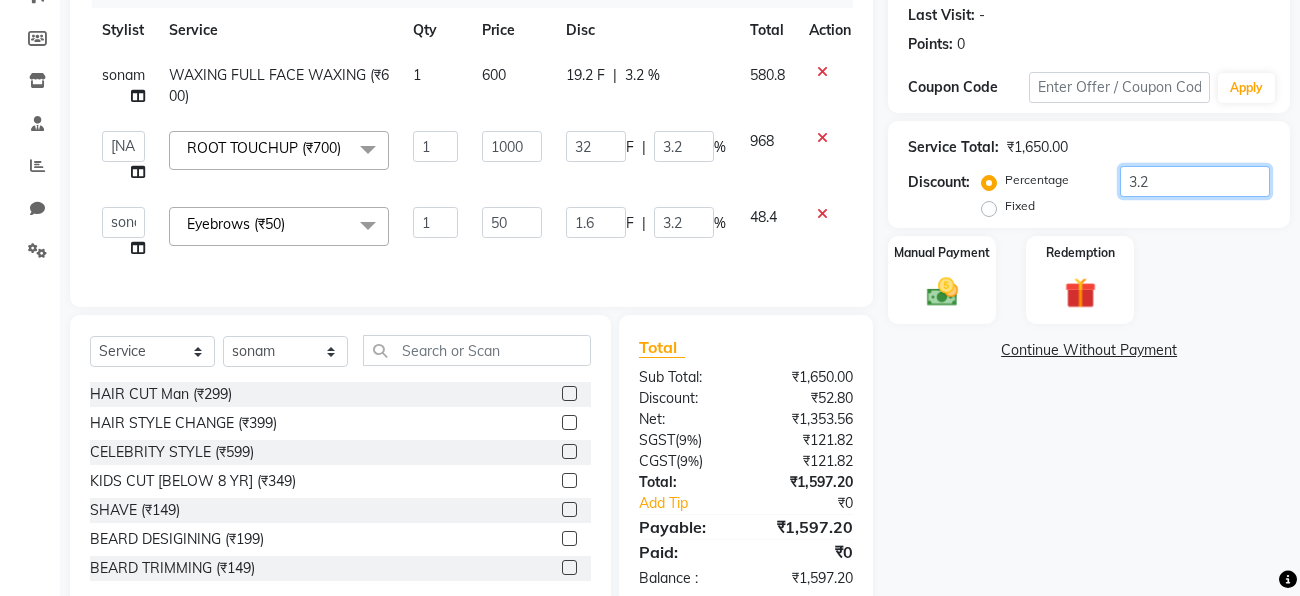 type on "3" 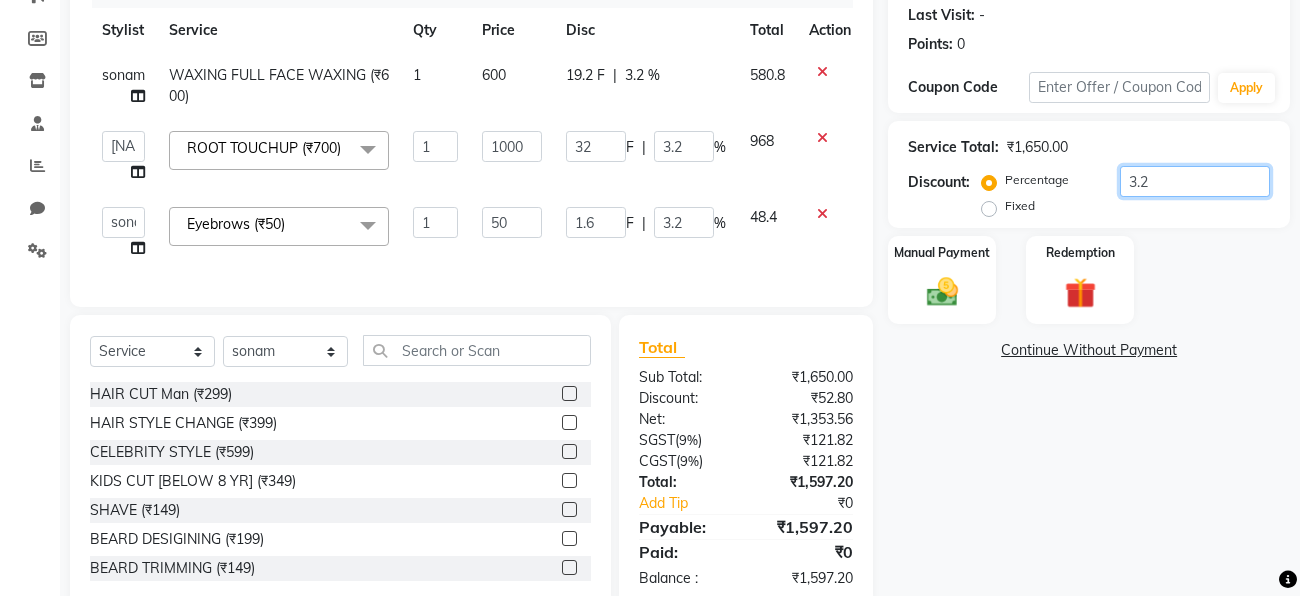 type on "30" 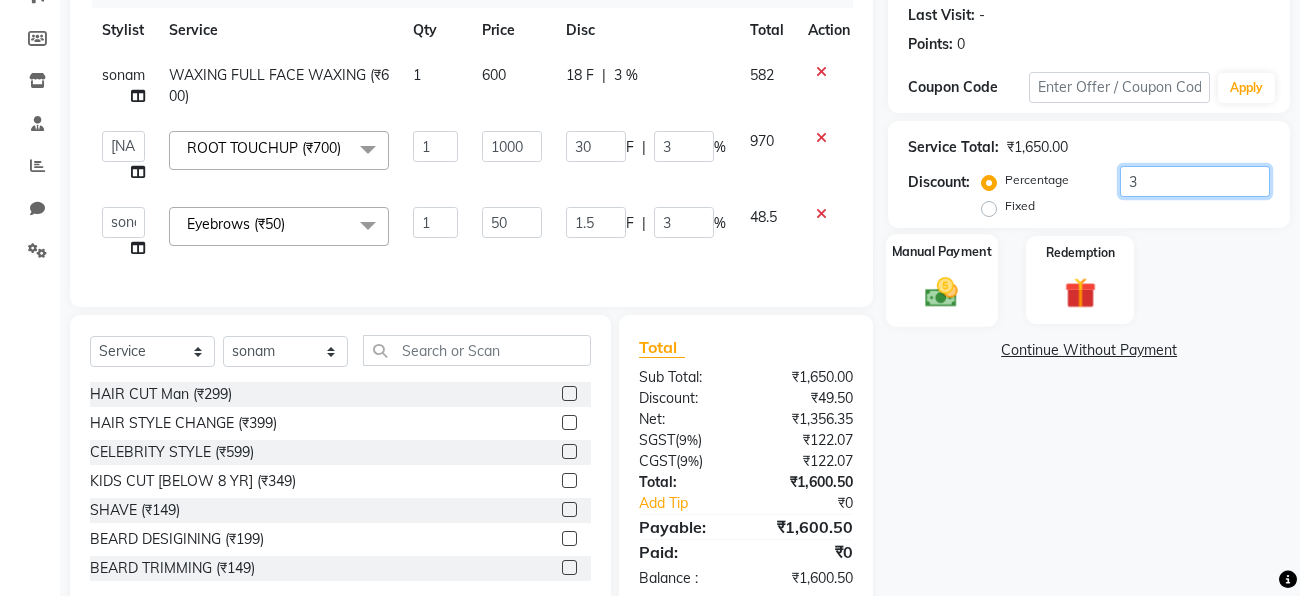 type on "3" 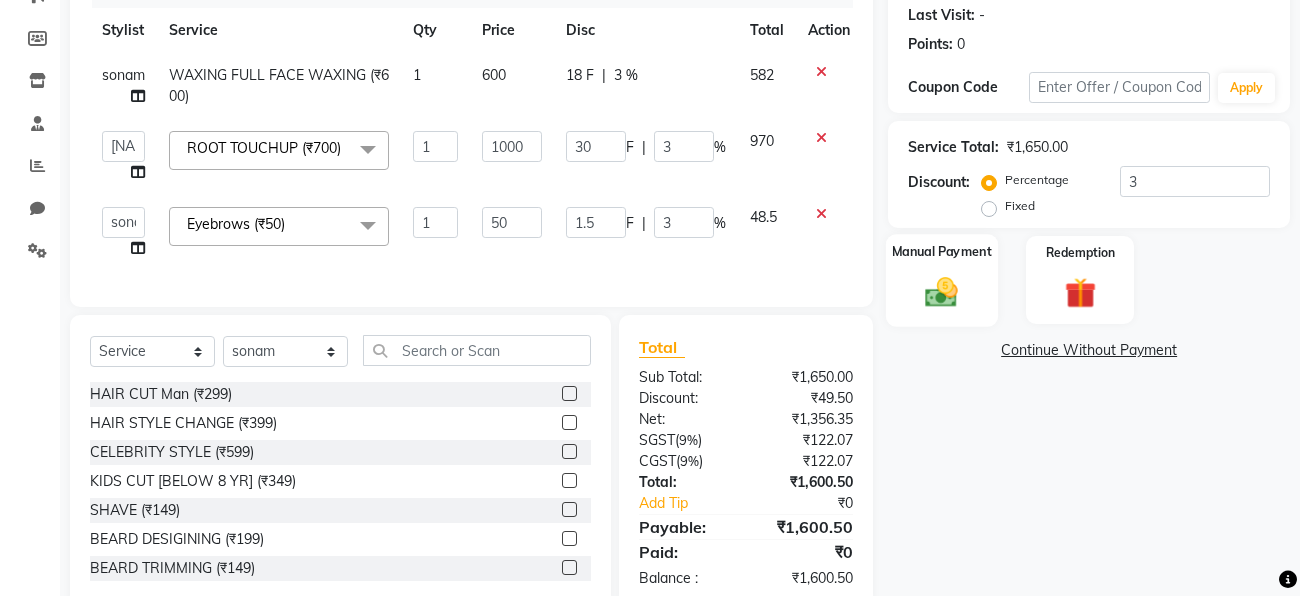 click on "Manual Payment" 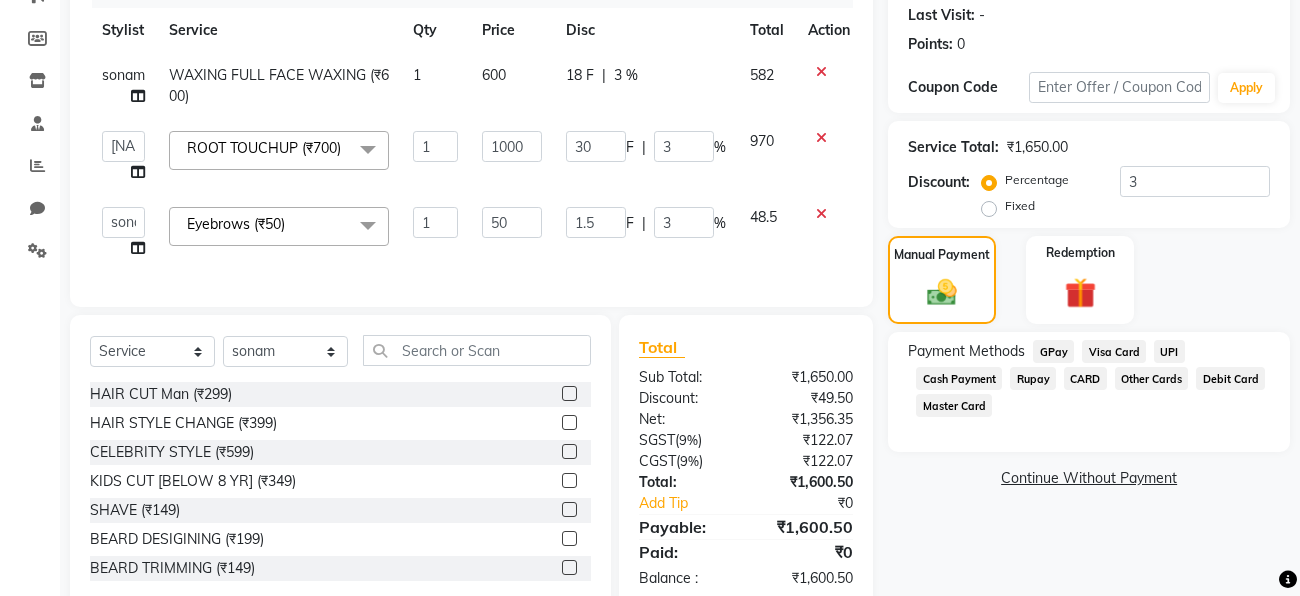 click on "UPI" 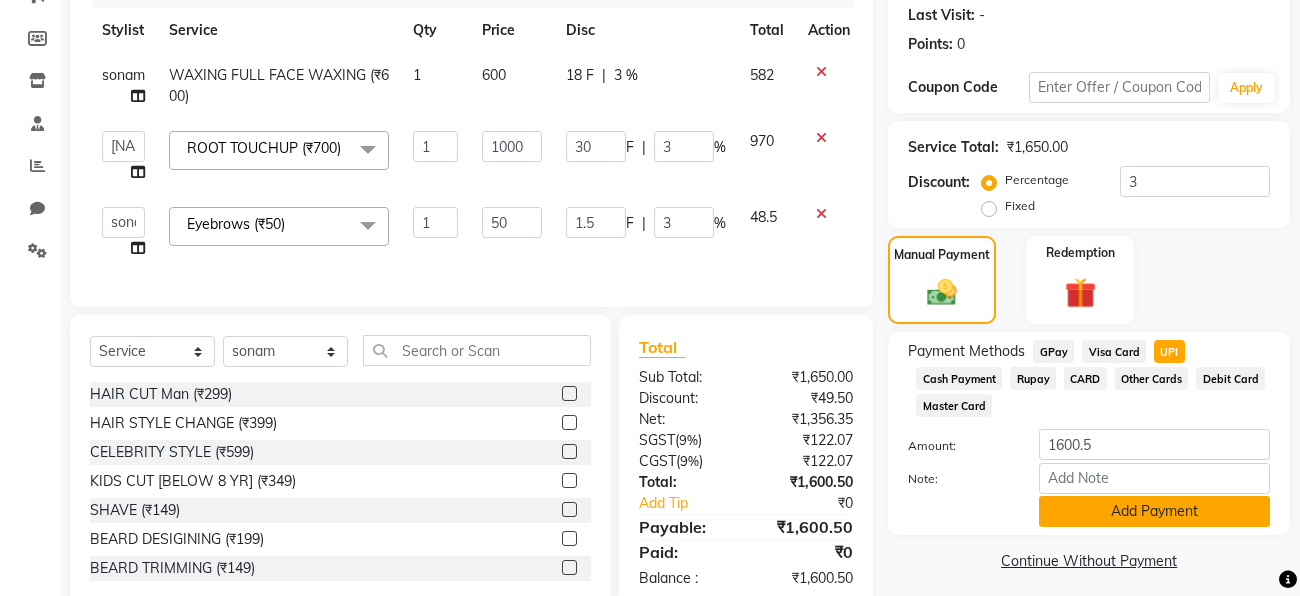 scroll, scrollTop: 330, scrollLeft: 0, axis: vertical 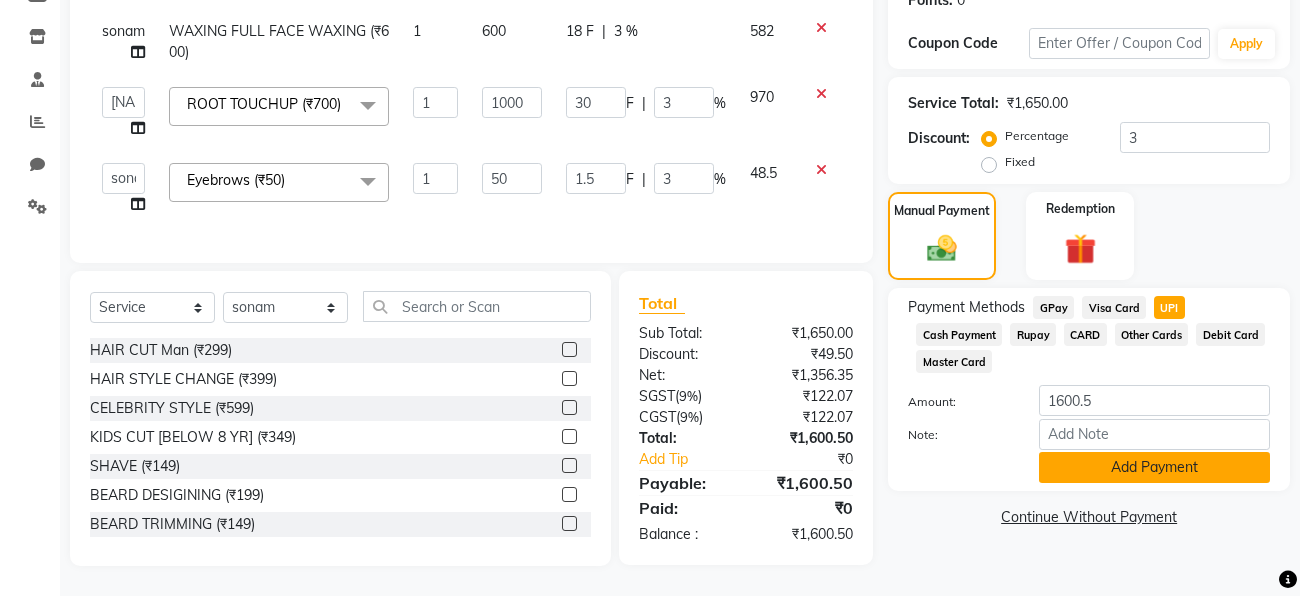 click on "Add Payment" 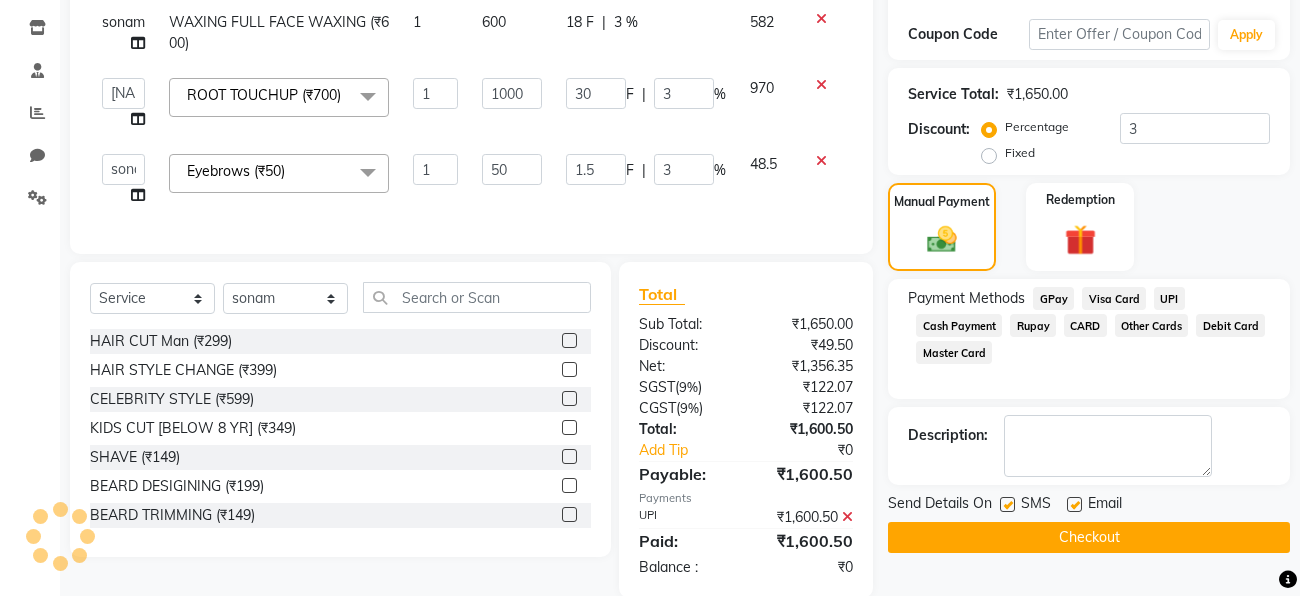 click on "Checkout" 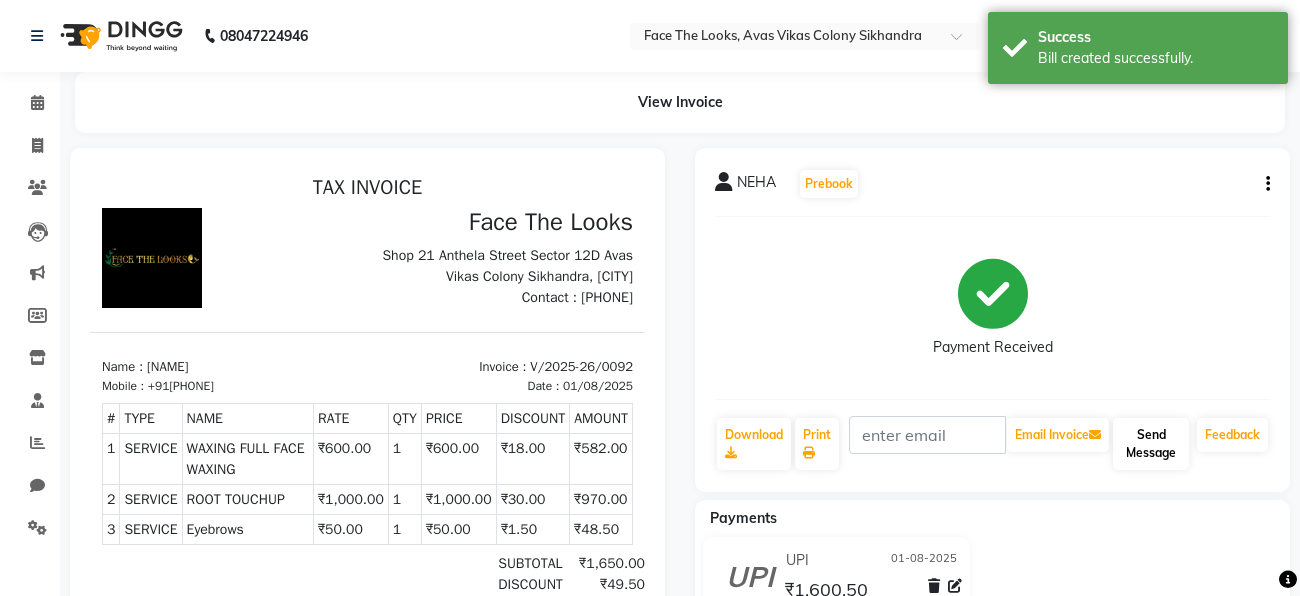scroll, scrollTop: 0, scrollLeft: 0, axis: both 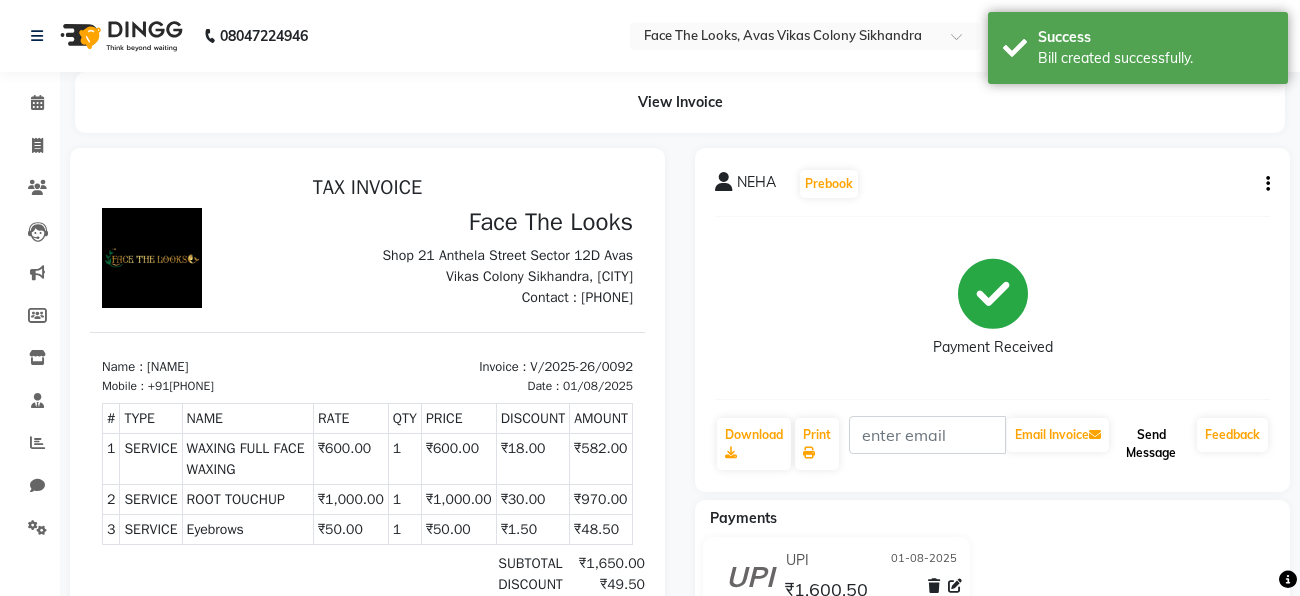 click on "Send Message" 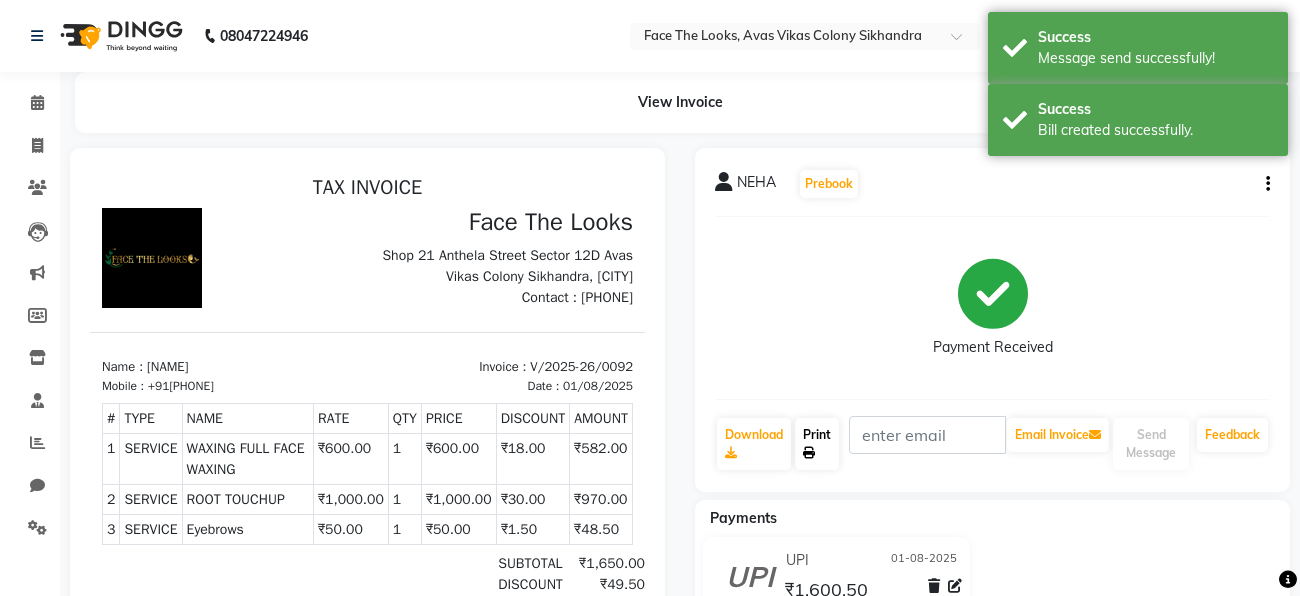 click 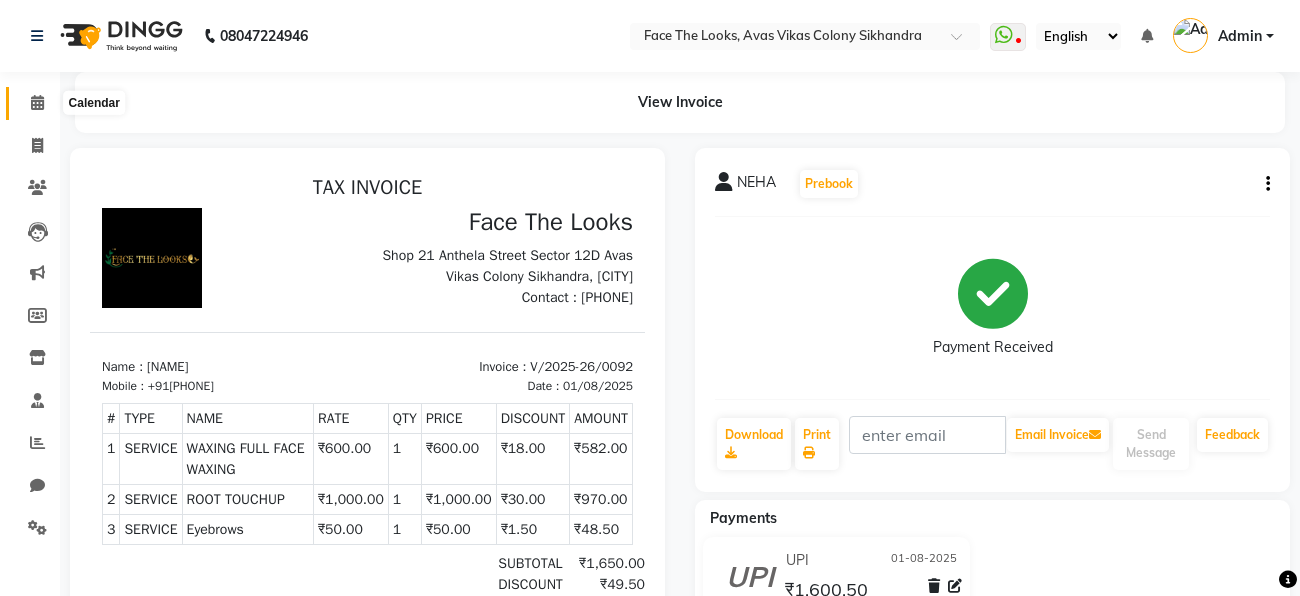 click 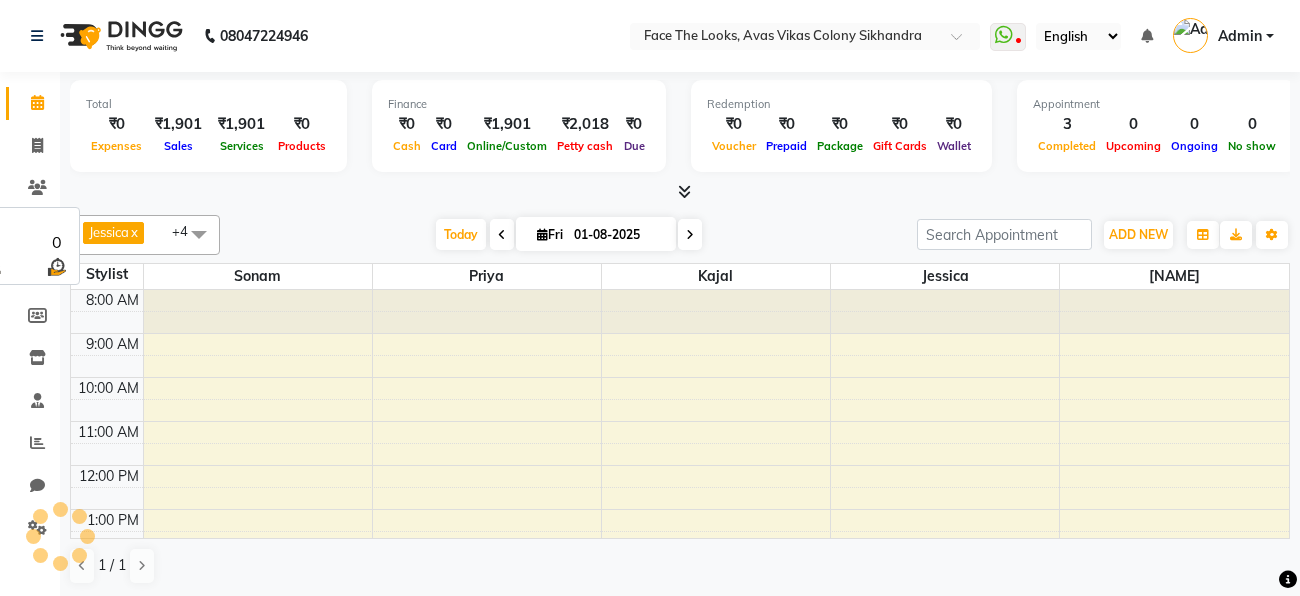 scroll, scrollTop: 0, scrollLeft: 0, axis: both 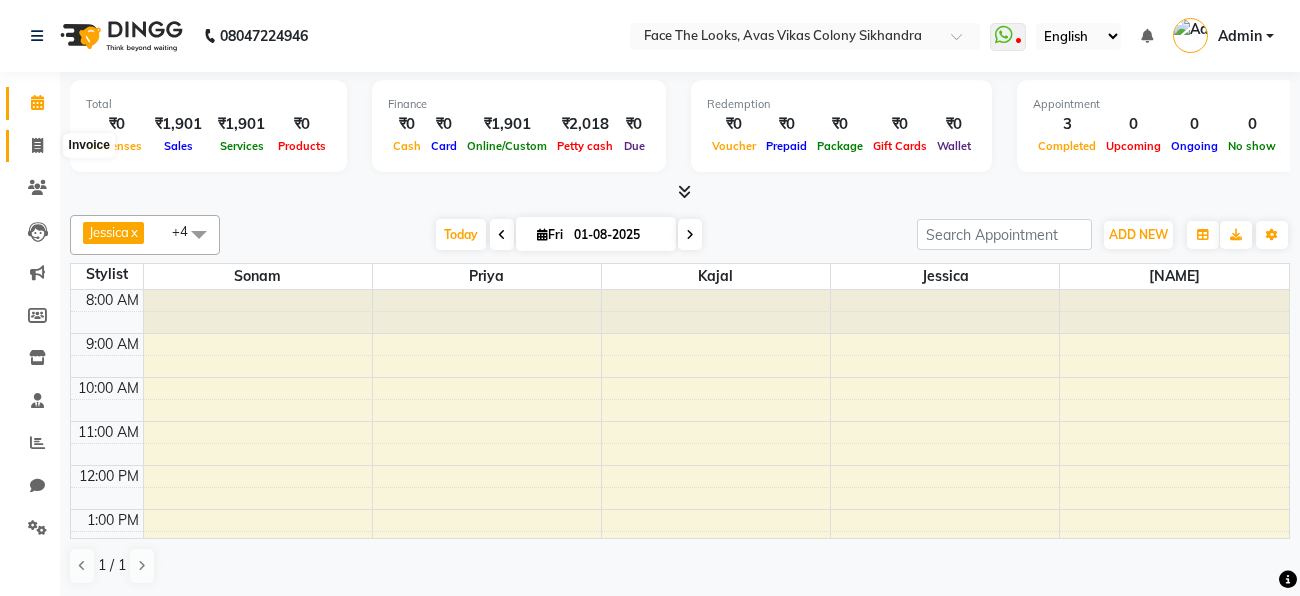 click 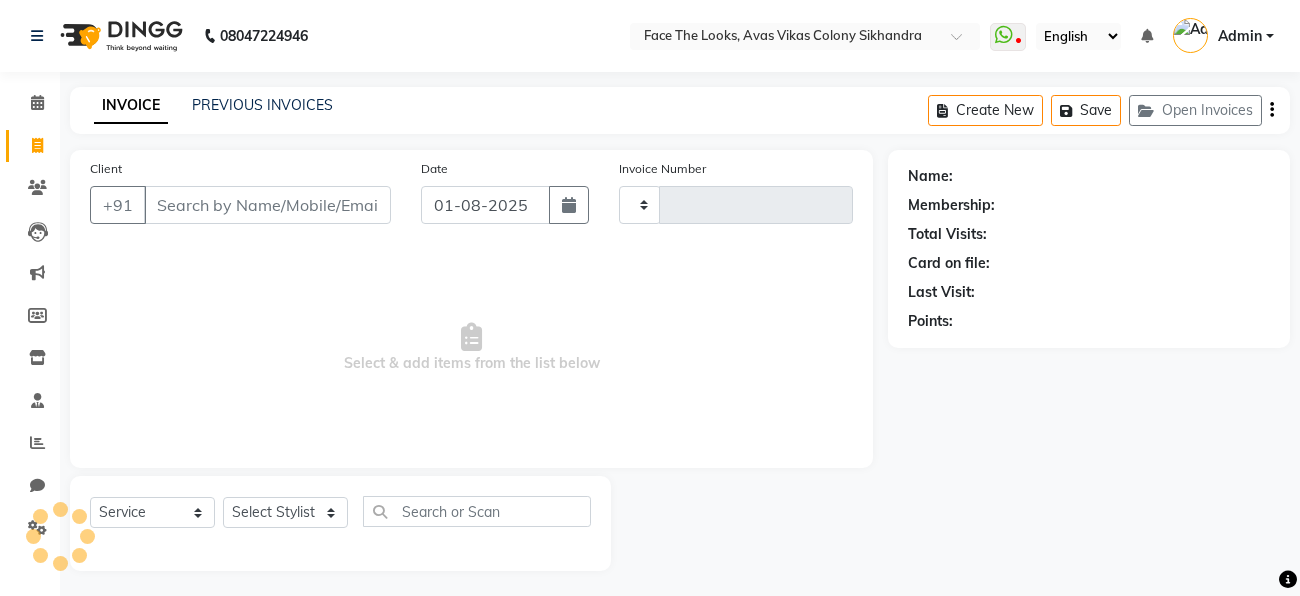 type on "0093" 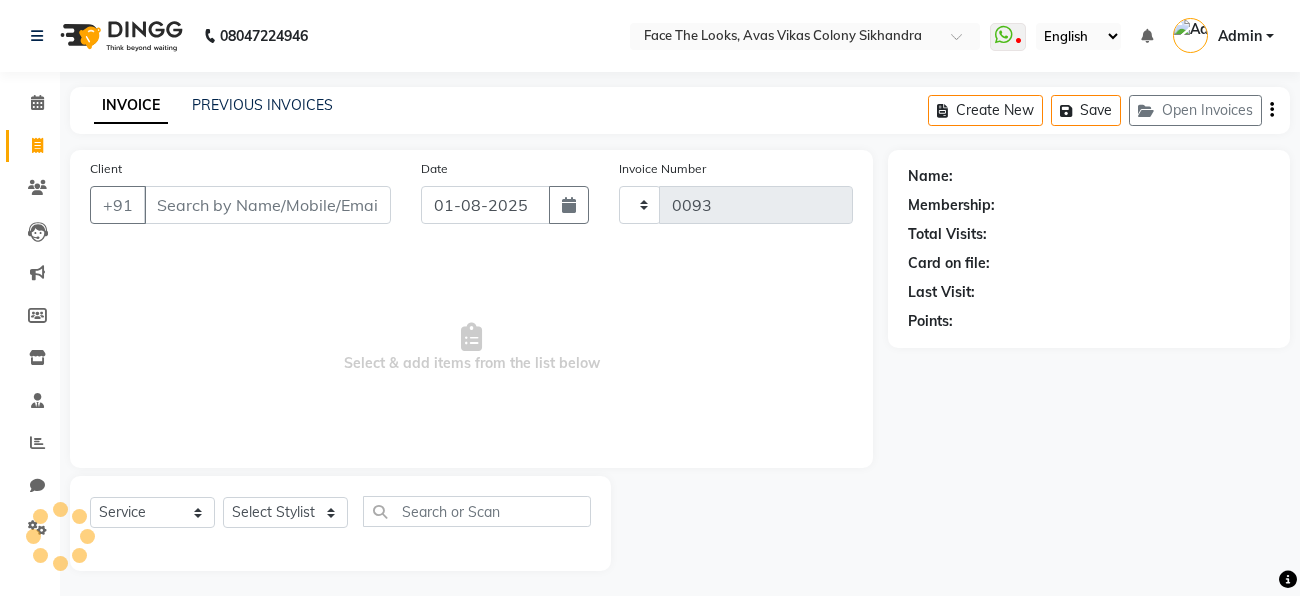 select on "8471" 